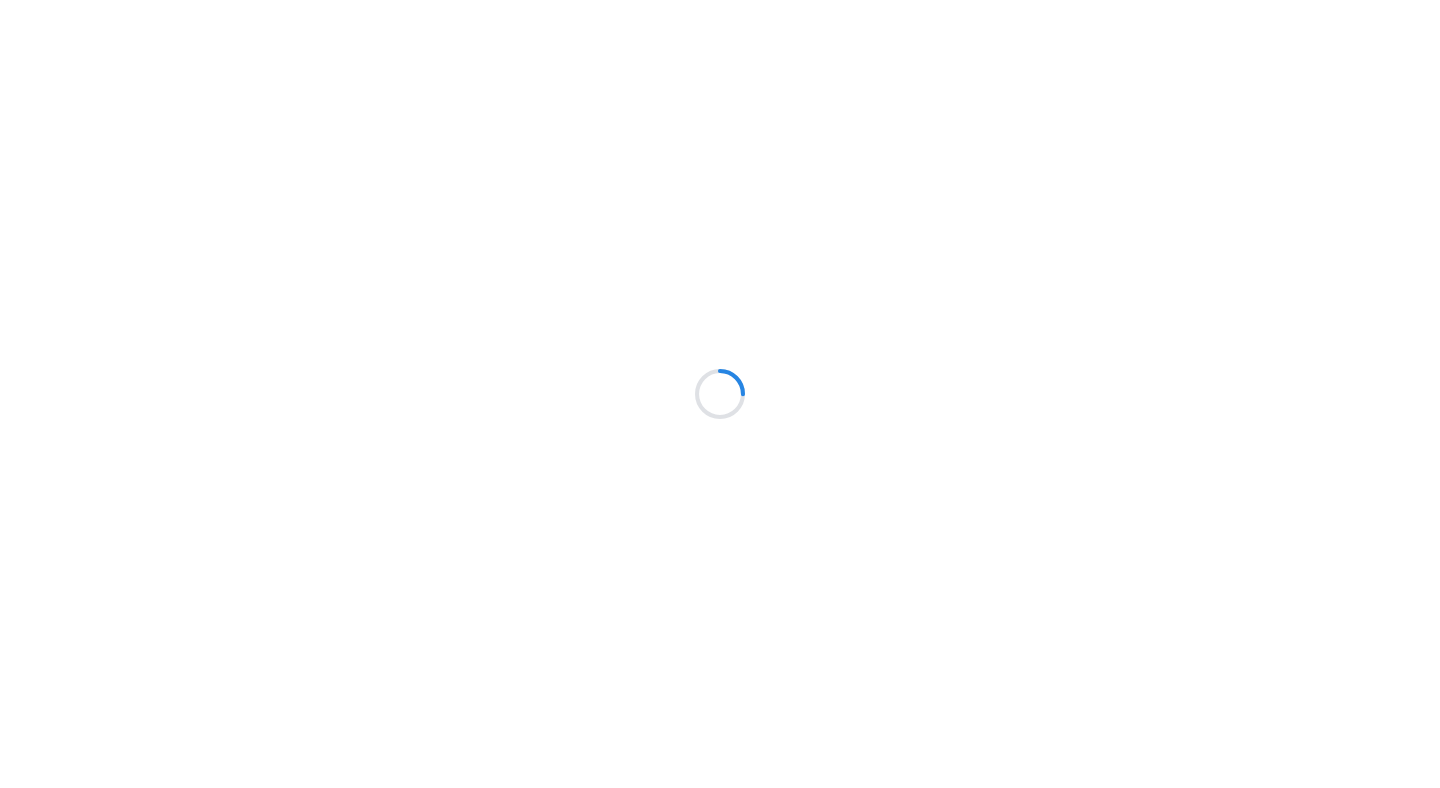 scroll, scrollTop: 0, scrollLeft: 0, axis: both 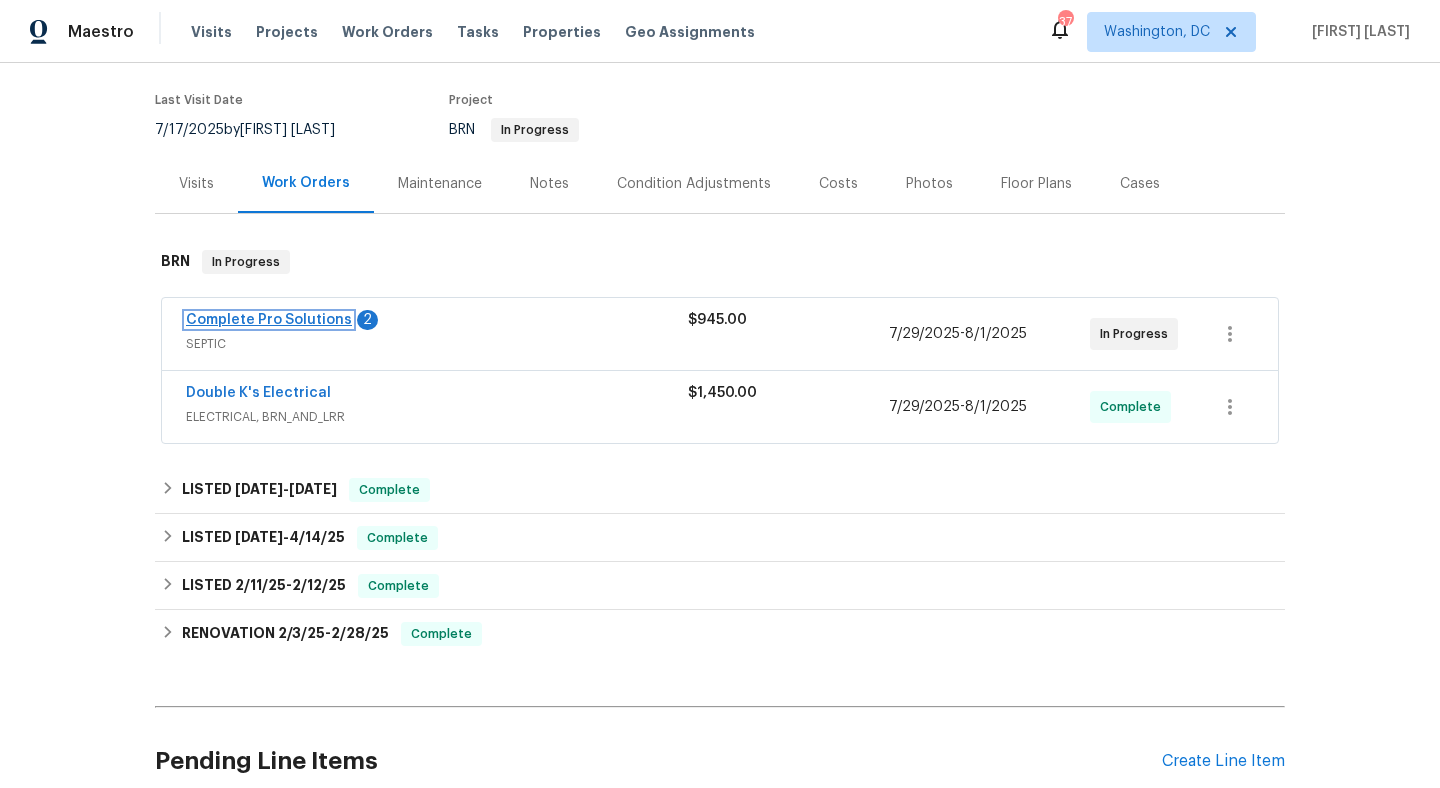 click on "Complete Pro Solutions" at bounding box center (269, 320) 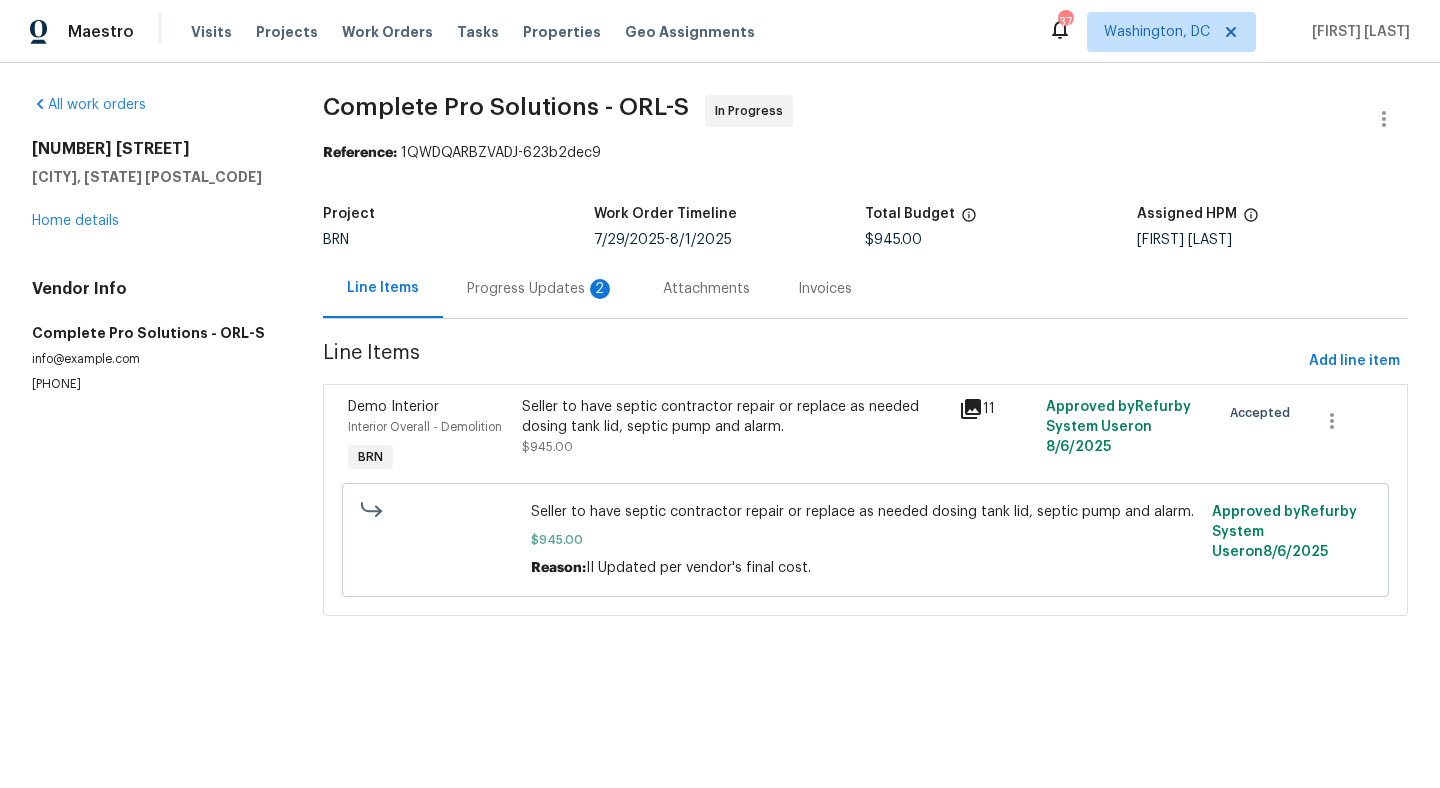 click on "Progress Updates 2" at bounding box center (541, 288) 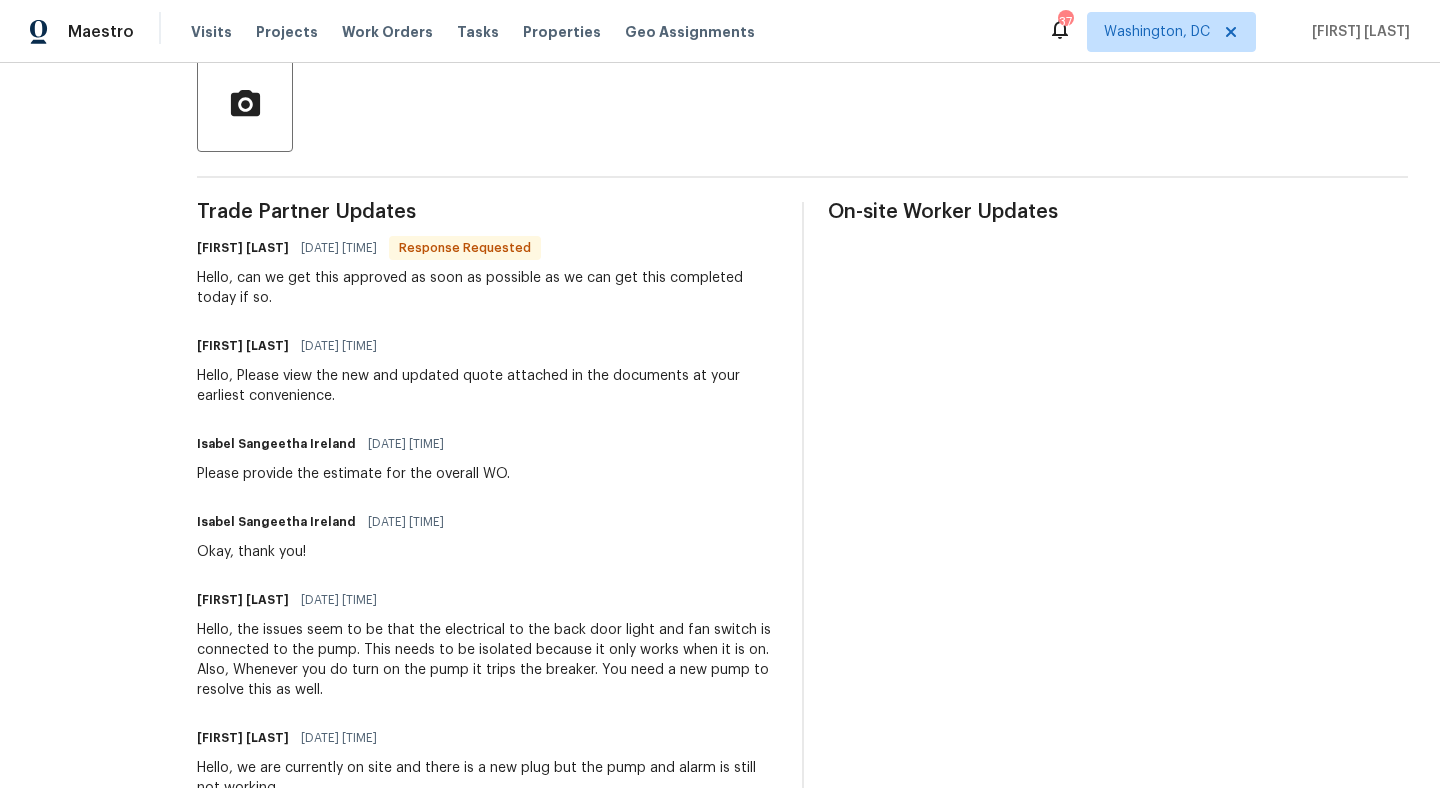 scroll, scrollTop: 548, scrollLeft: 0, axis: vertical 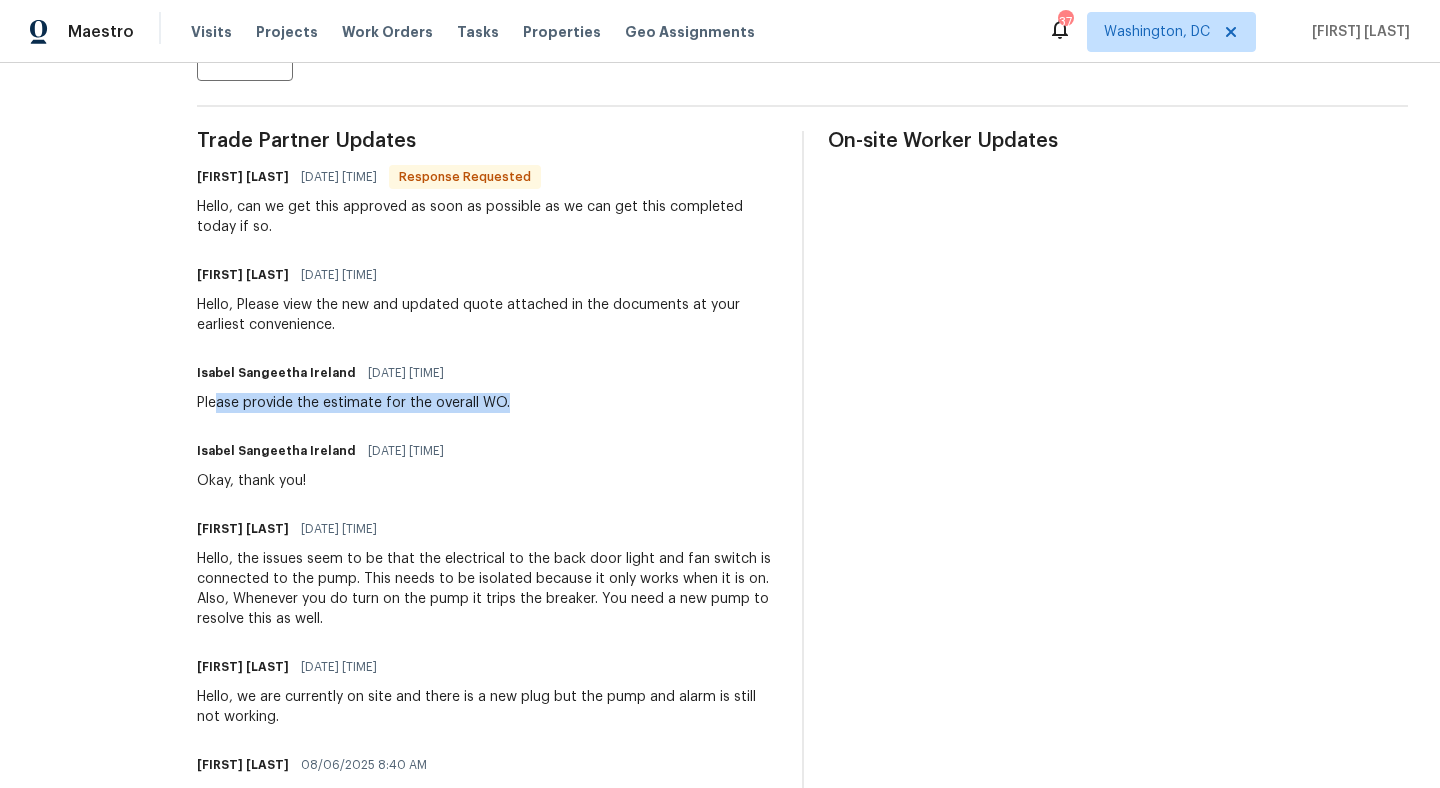 drag, startPoint x: 284, startPoint y: 403, endPoint x: 627, endPoint y: 405, distance: 343.00583 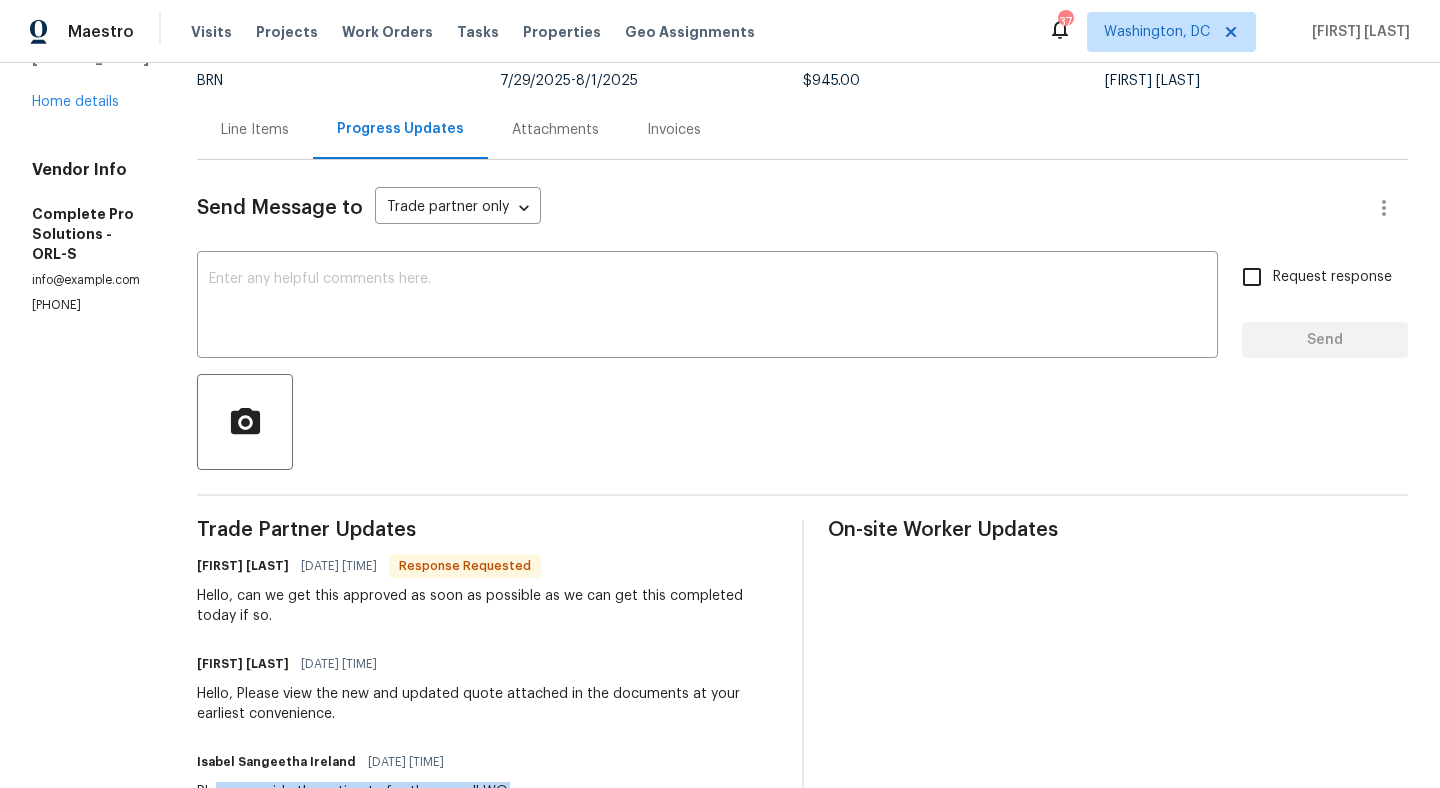 scroll, scrollTop: 0, scrollLeft: 0, axis: both 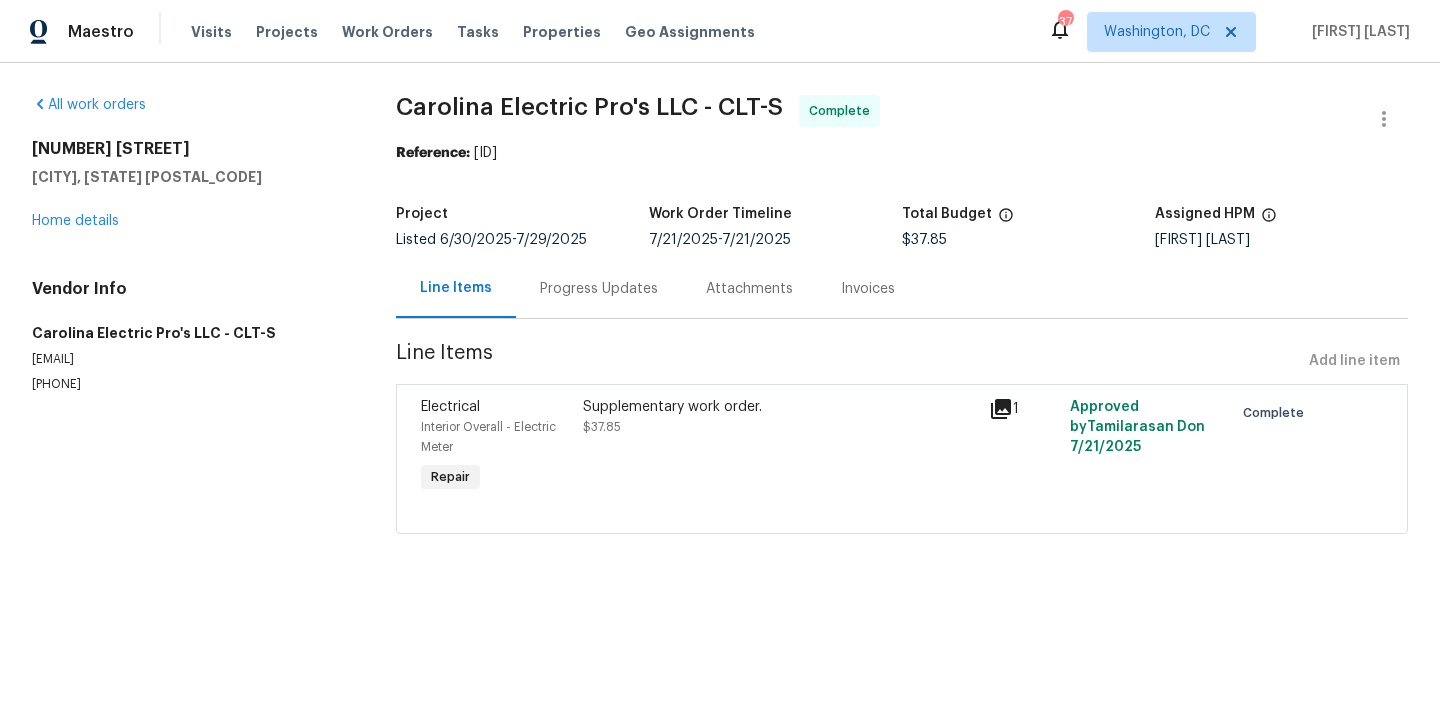 click on "Progress Updates" at bounding box center (599, 289) 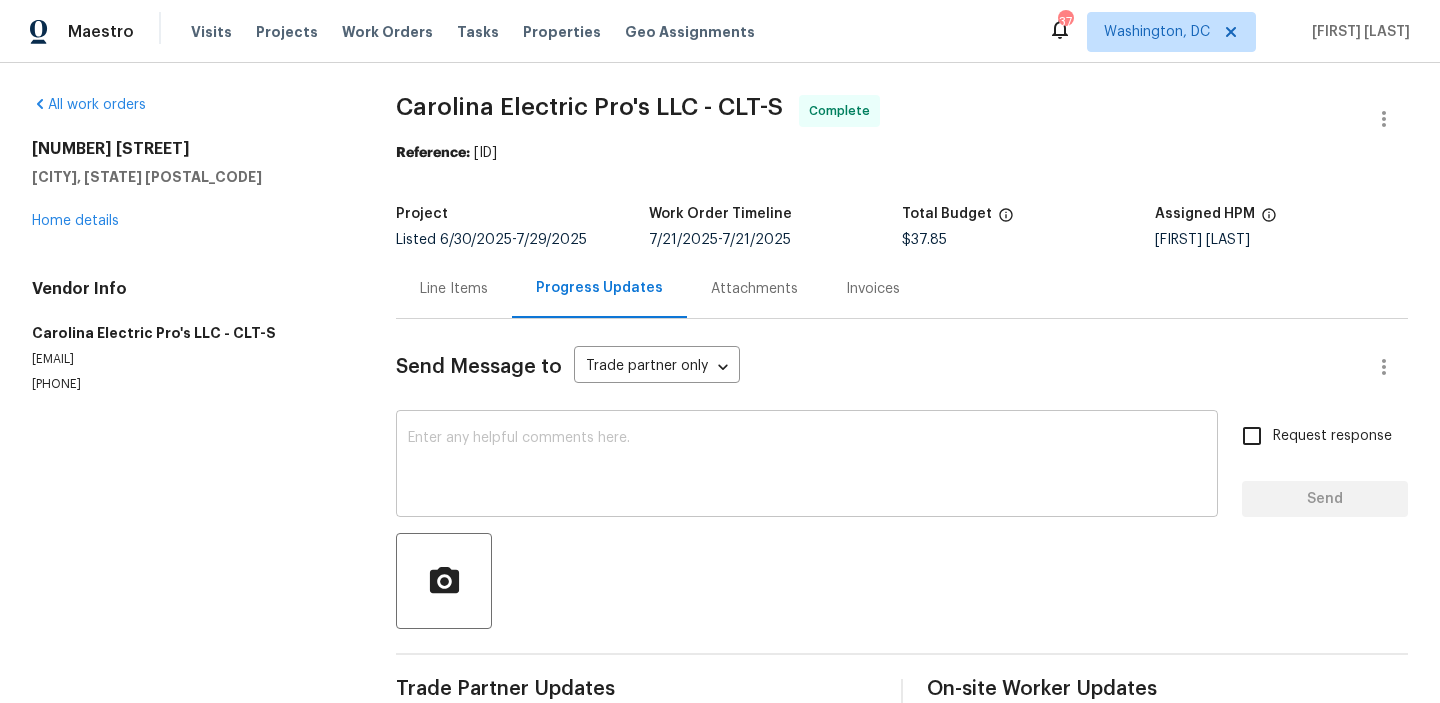 scroll, scrollTop: 196, scrollLeft: 0, axis: vertical 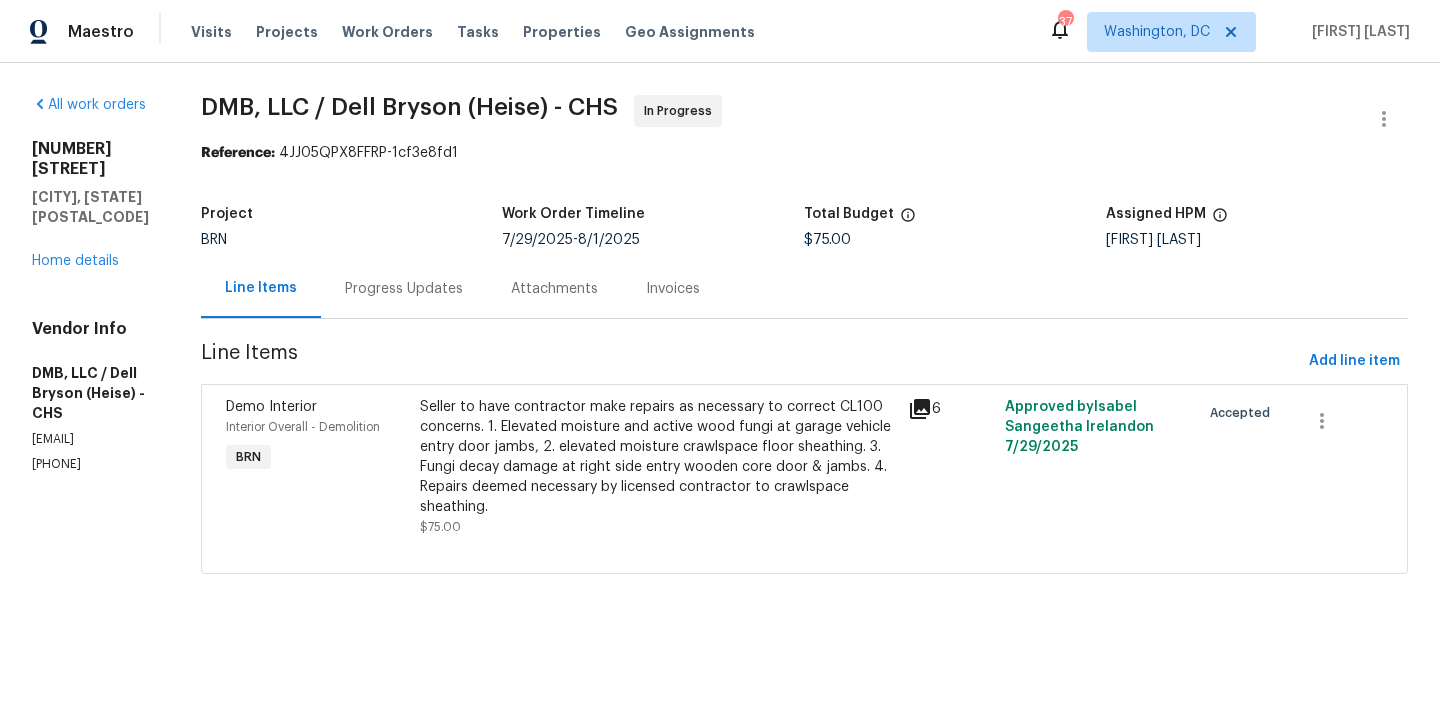 click on "Progress Updates" at bounding box center (404, 288) 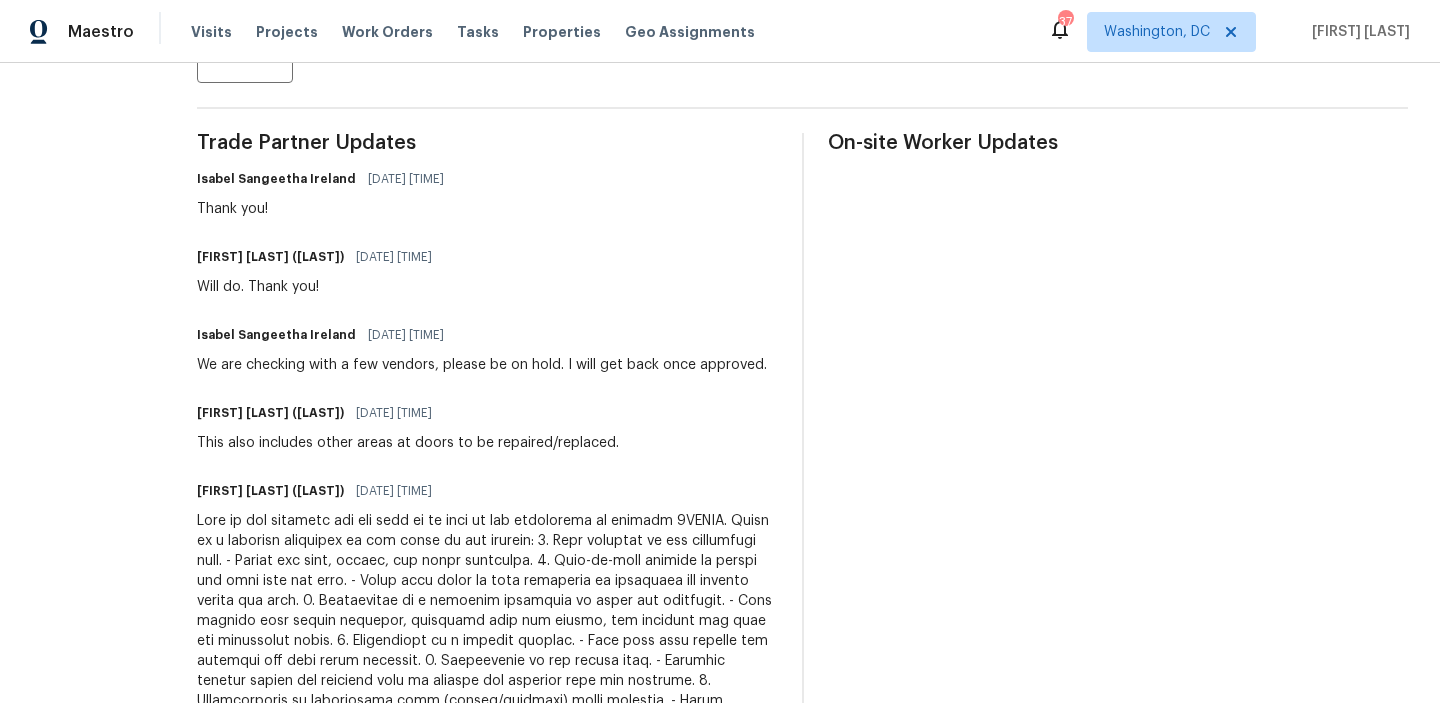 scroll, scrollTop: 503, scrollLeft: 0, axis: vertical 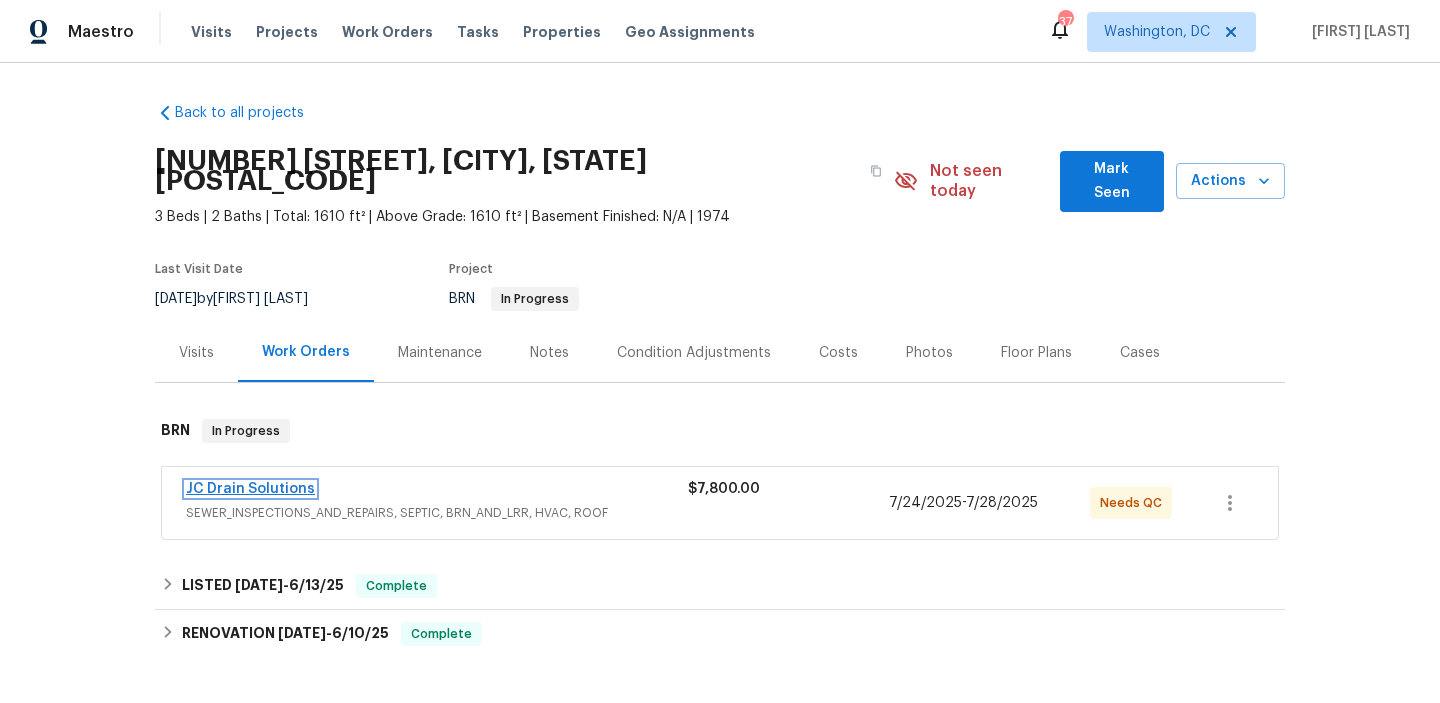 click on "JC Drain Solutions" at bounding box center [250, 489] 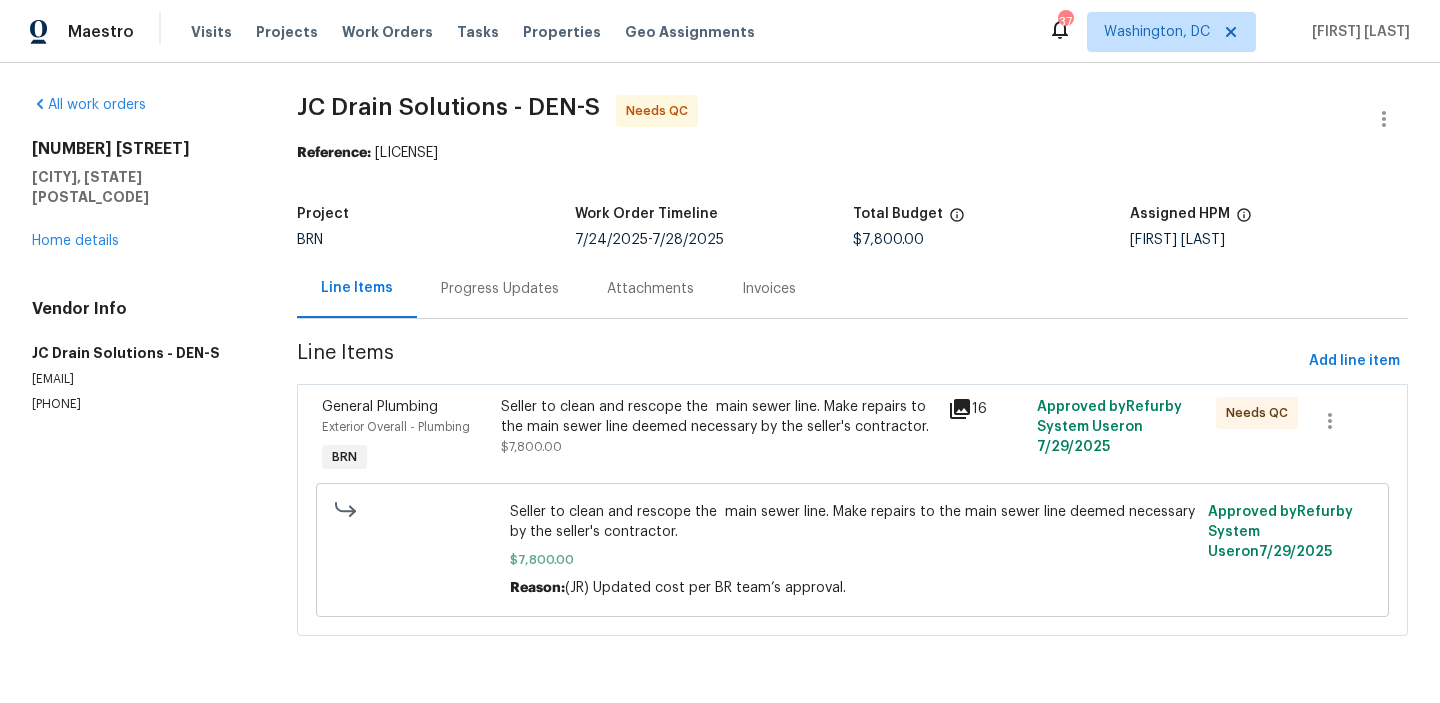 click on "Progress Updates" at bounding box center [500, 289] 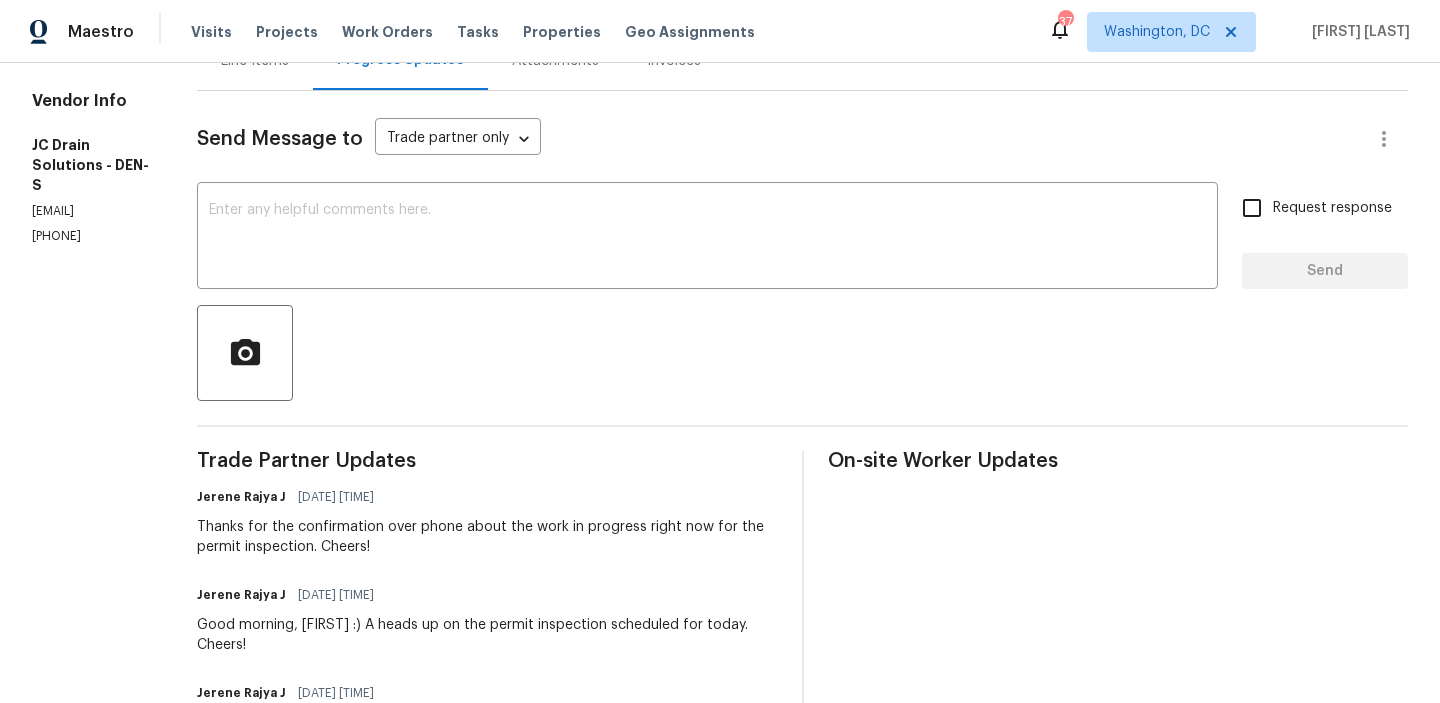 scroll, scrollTop: 0, scrollLeft: 0, axis: both 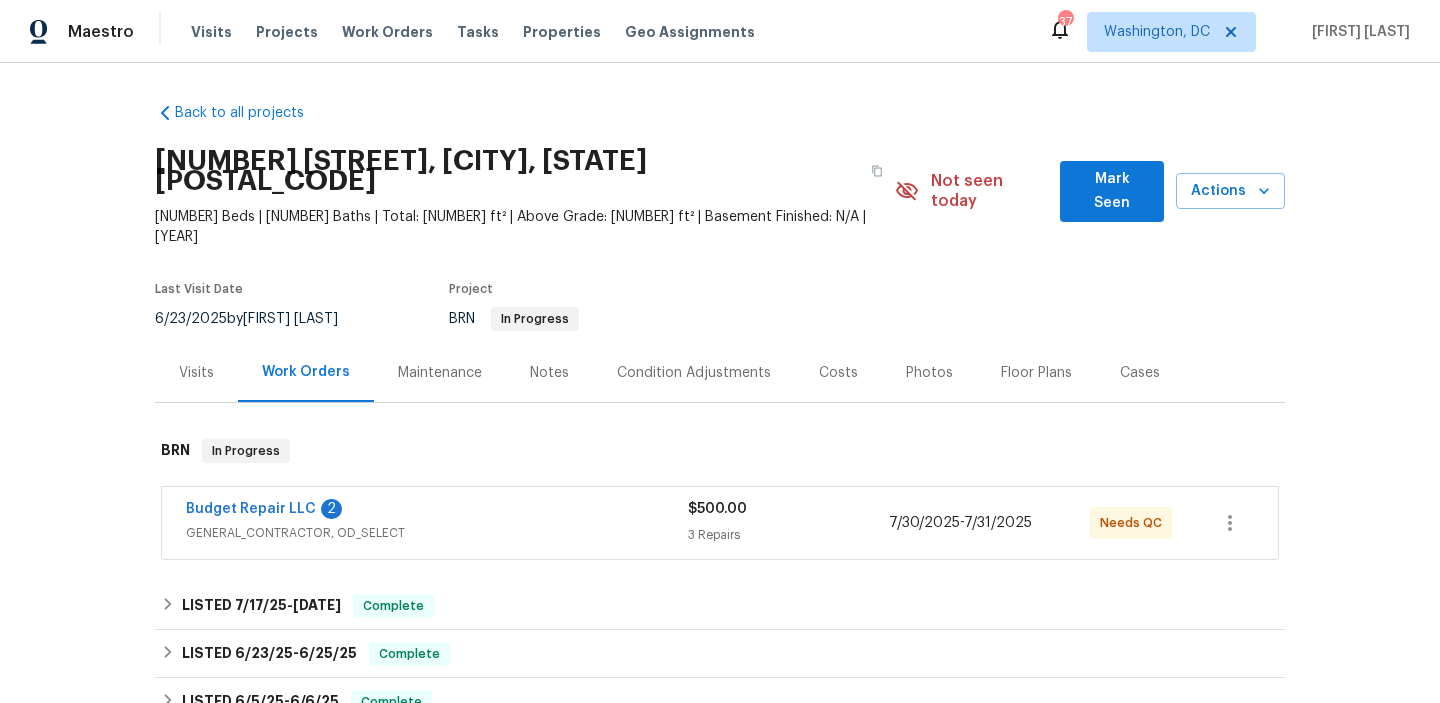 click on "Budget Repair LLC" at bounding box center [251, 509] 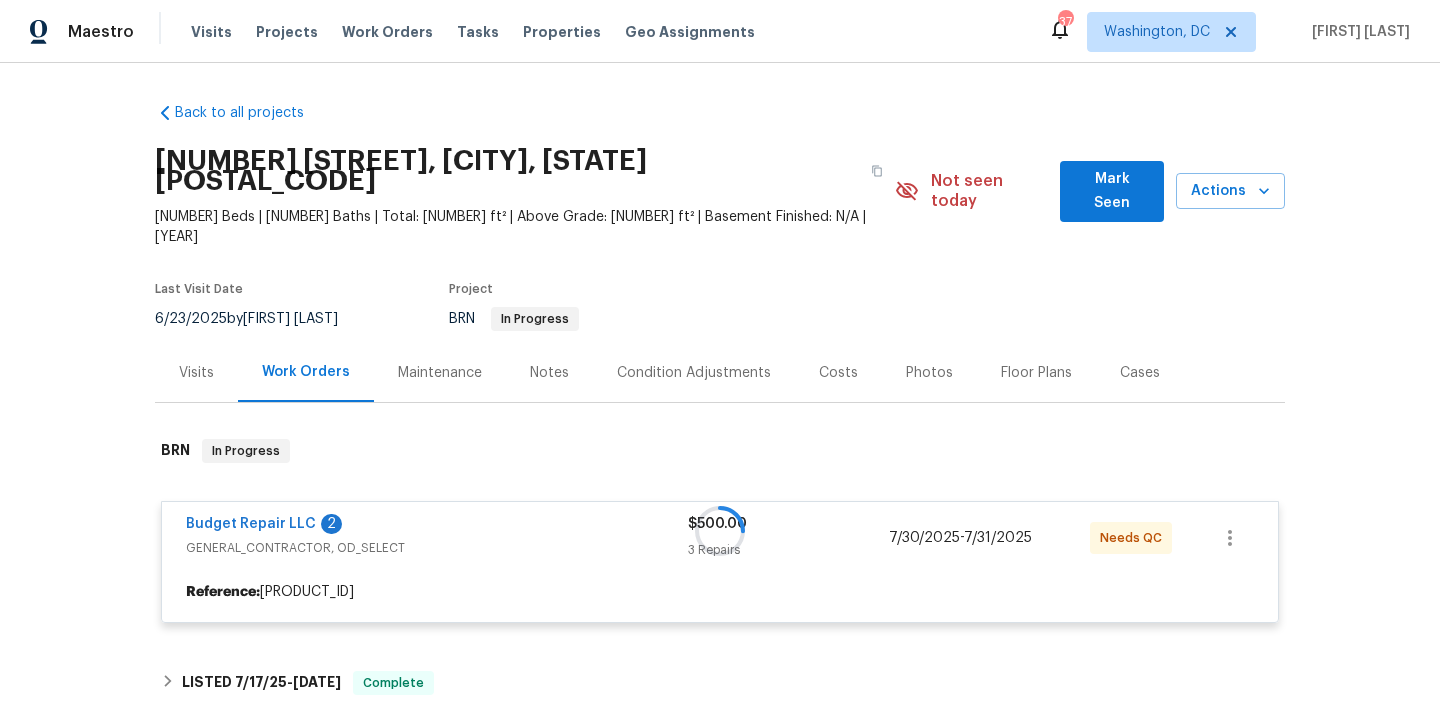 click at bounding box center [720, 531] 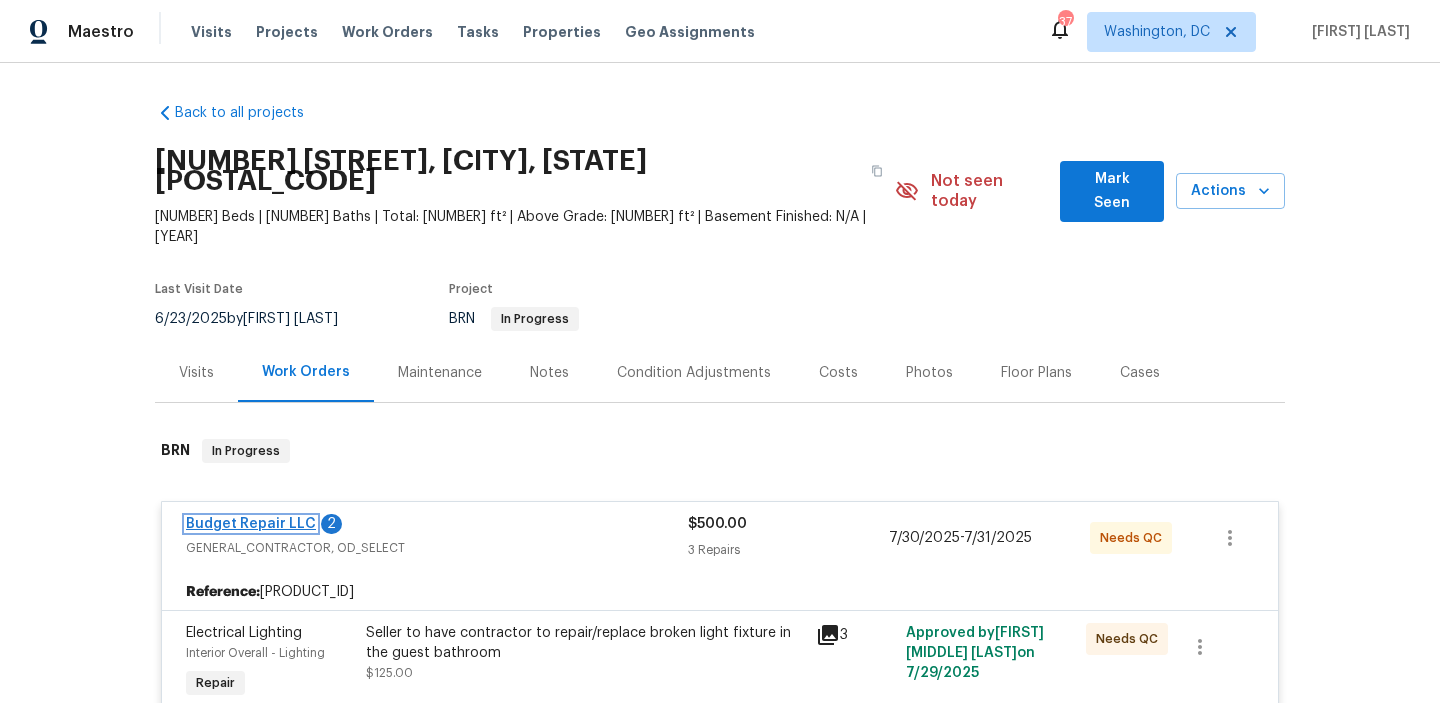 click on "Budget Repair LLC" at bounding box center (251, 524) 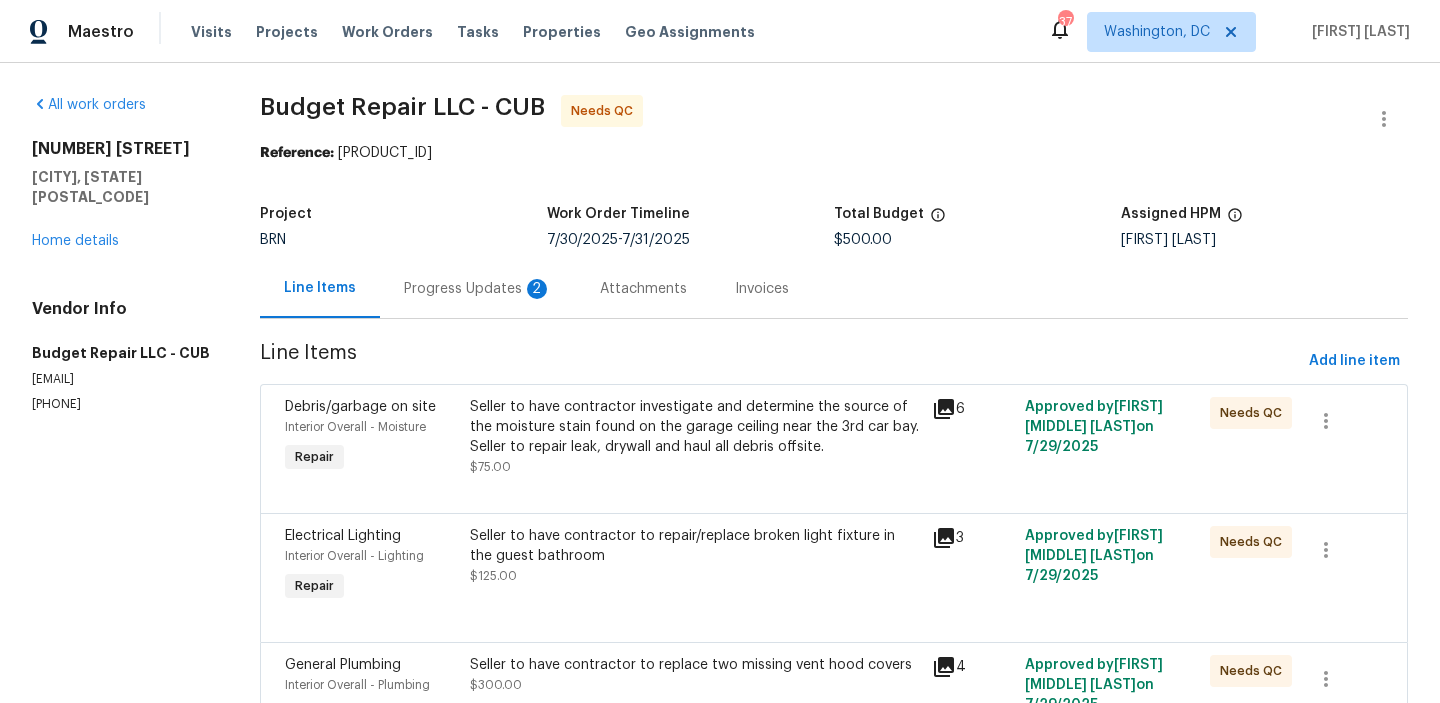 click on "Progress Updates 2" at bounding box center (478, 289) 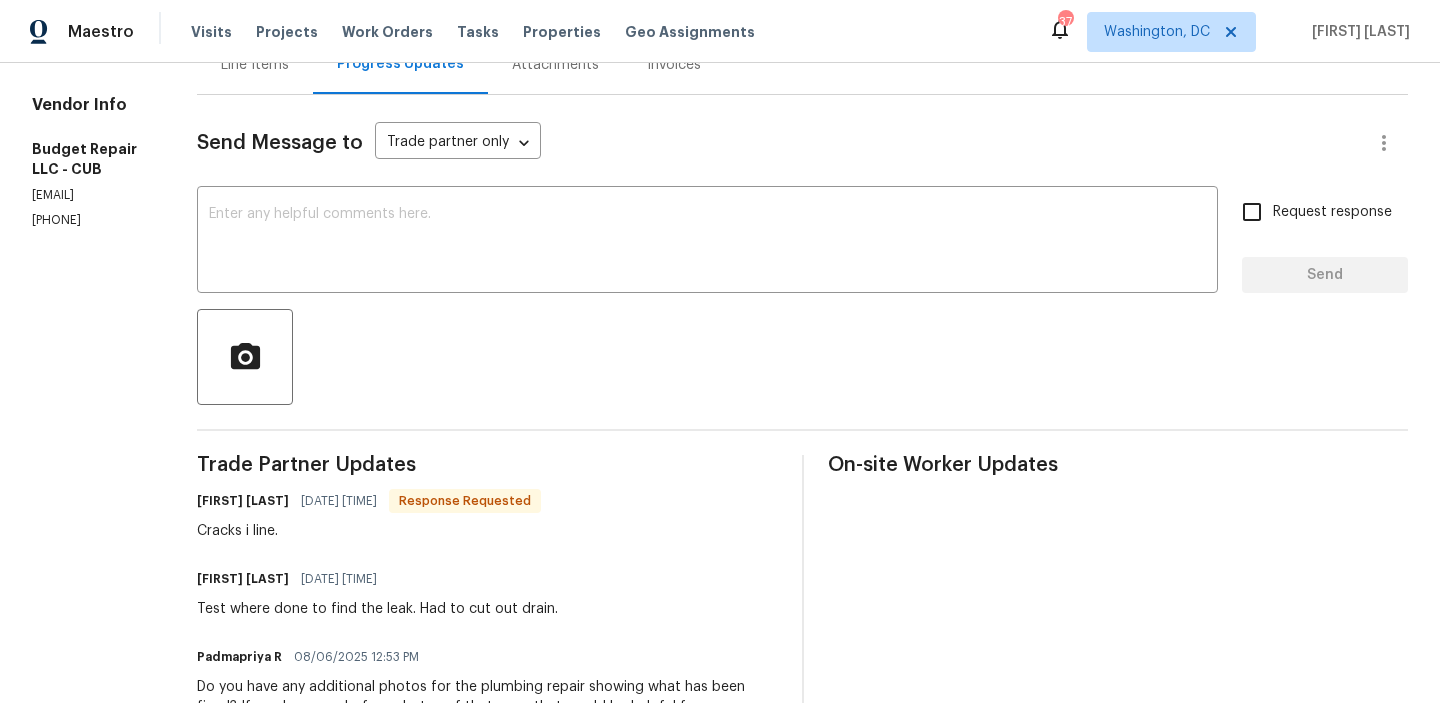 scroll, scrollTop: 41, scrollLeft: 0, axis: vertical 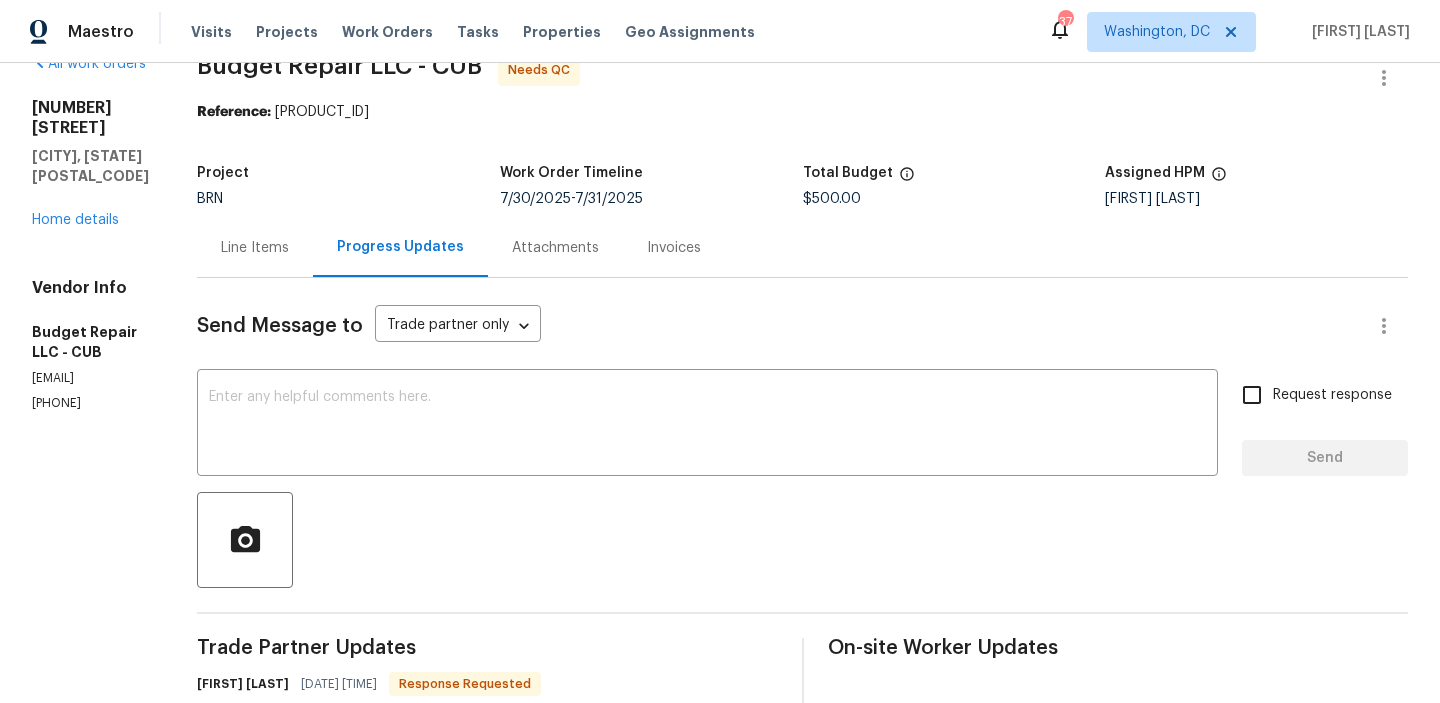 click on "Line Items" at bounding box center [255, 247] 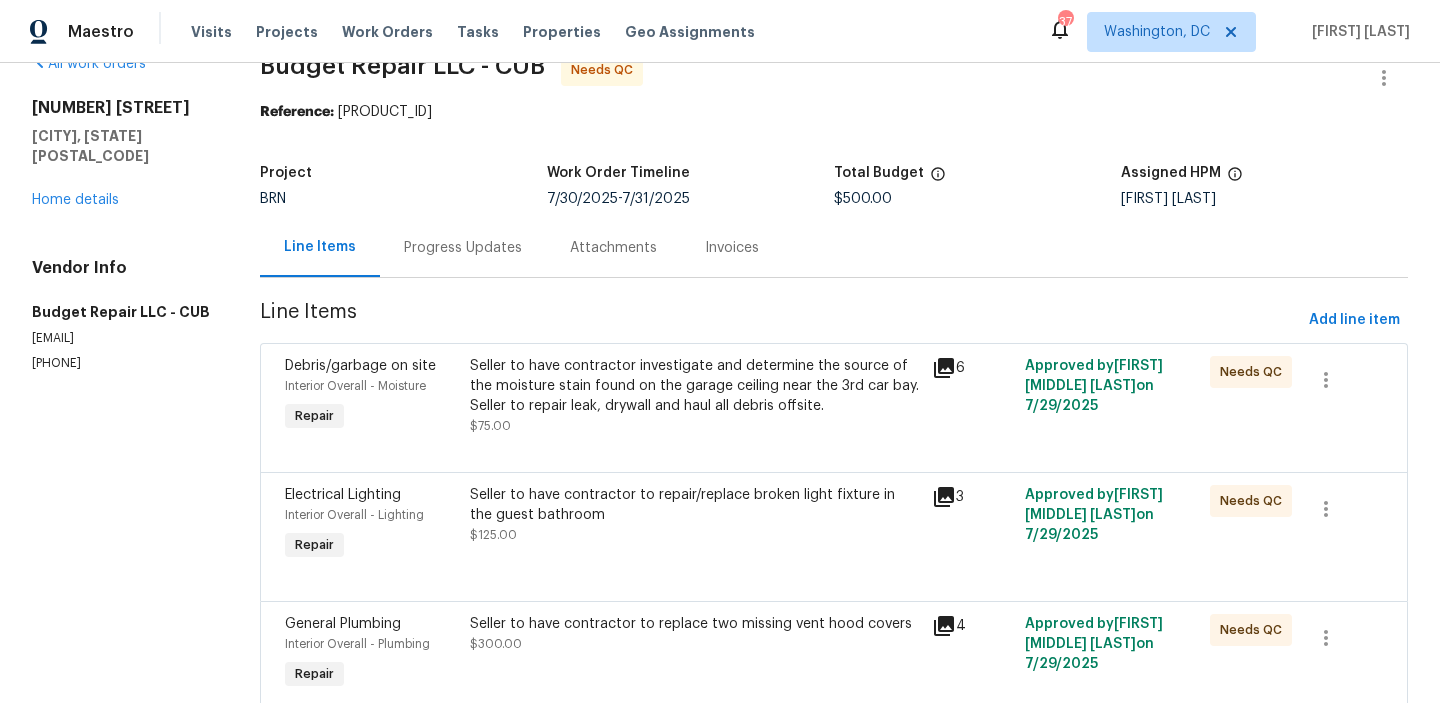 scroll, scrollTop: 126, scrollLeft: 0, axis: vertical 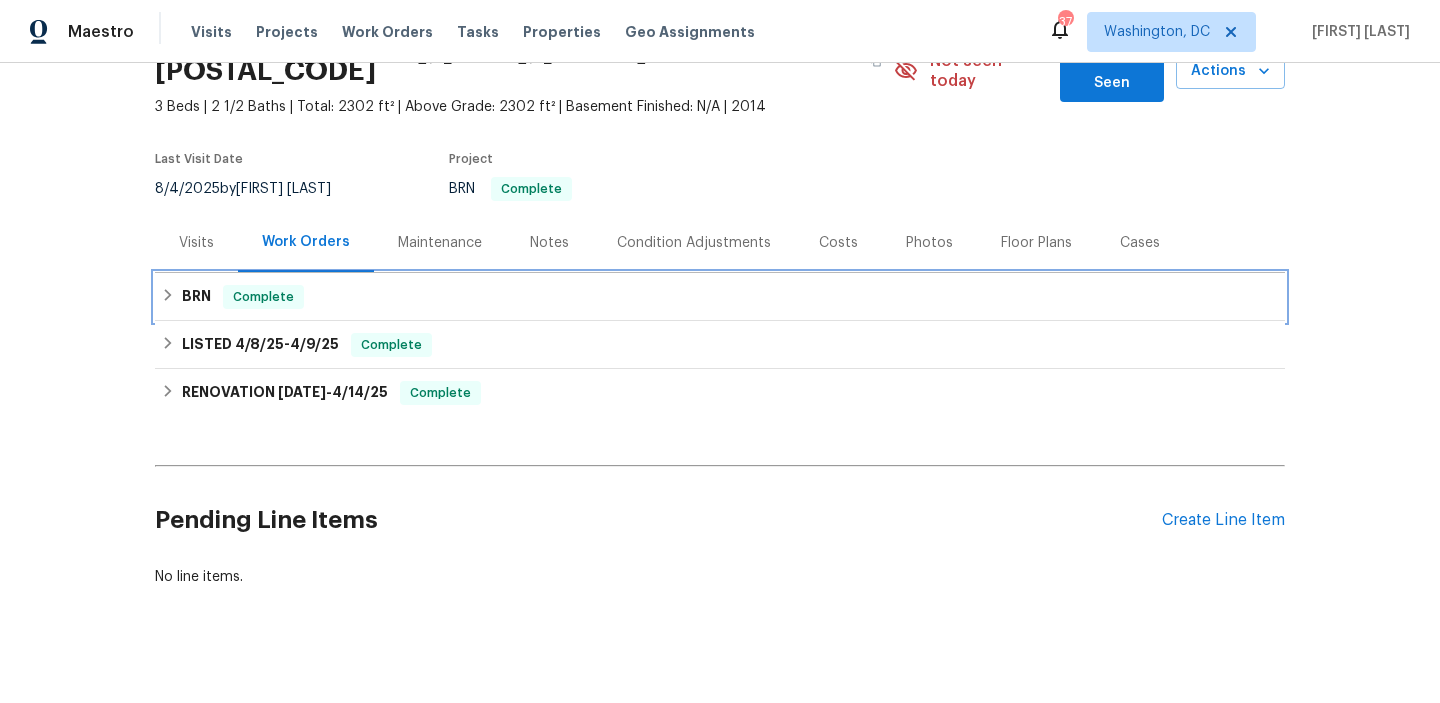 click on "BRN" at bounding box center (196, 297) 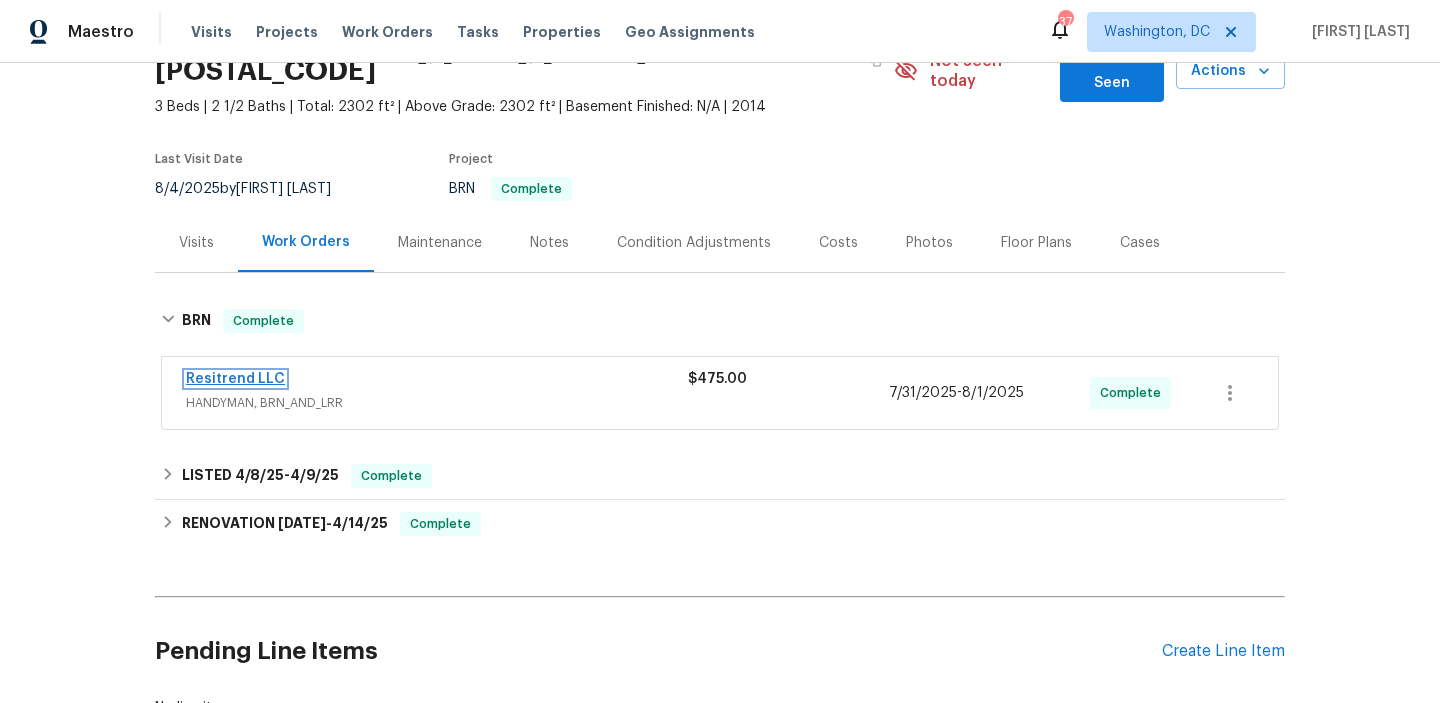 click on "Resitrend LLC" at bounding box center (235, 379) 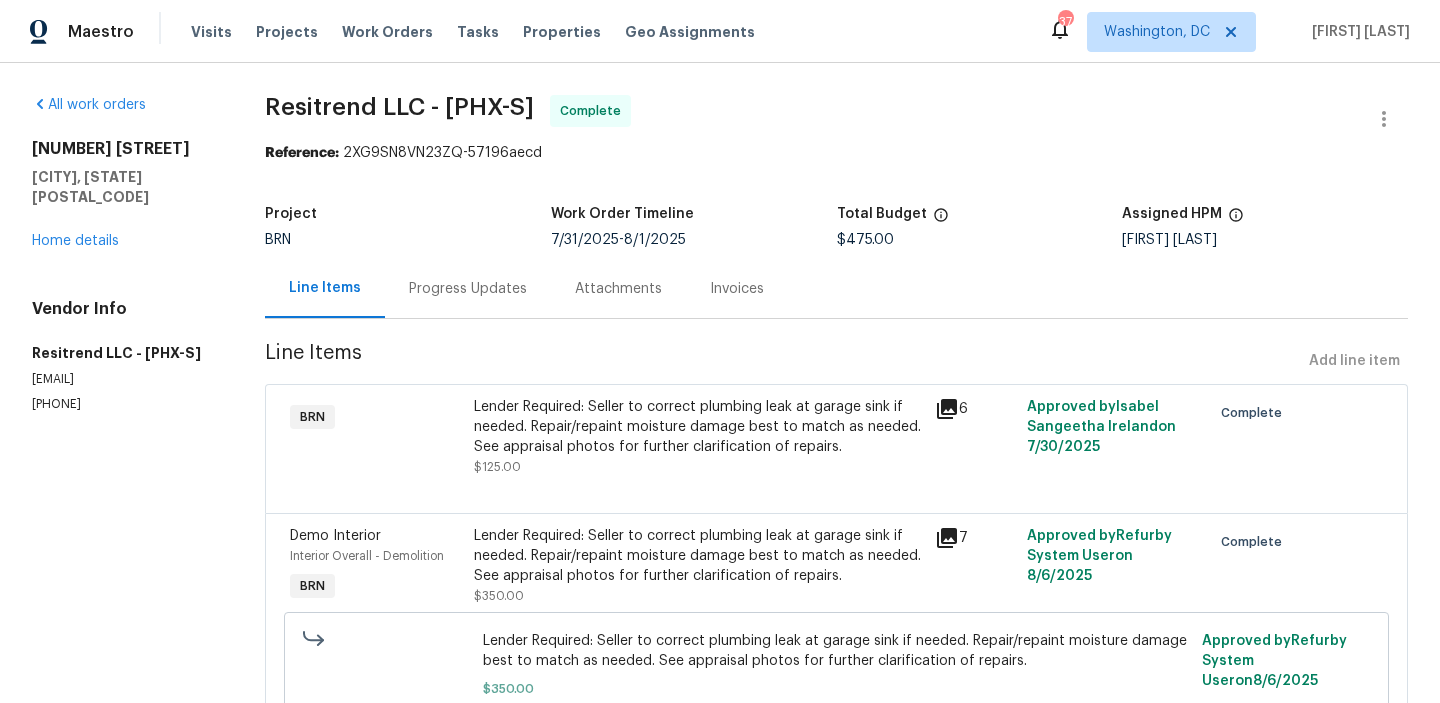 click on "Progress Updates" at bounding box center [468, 289] 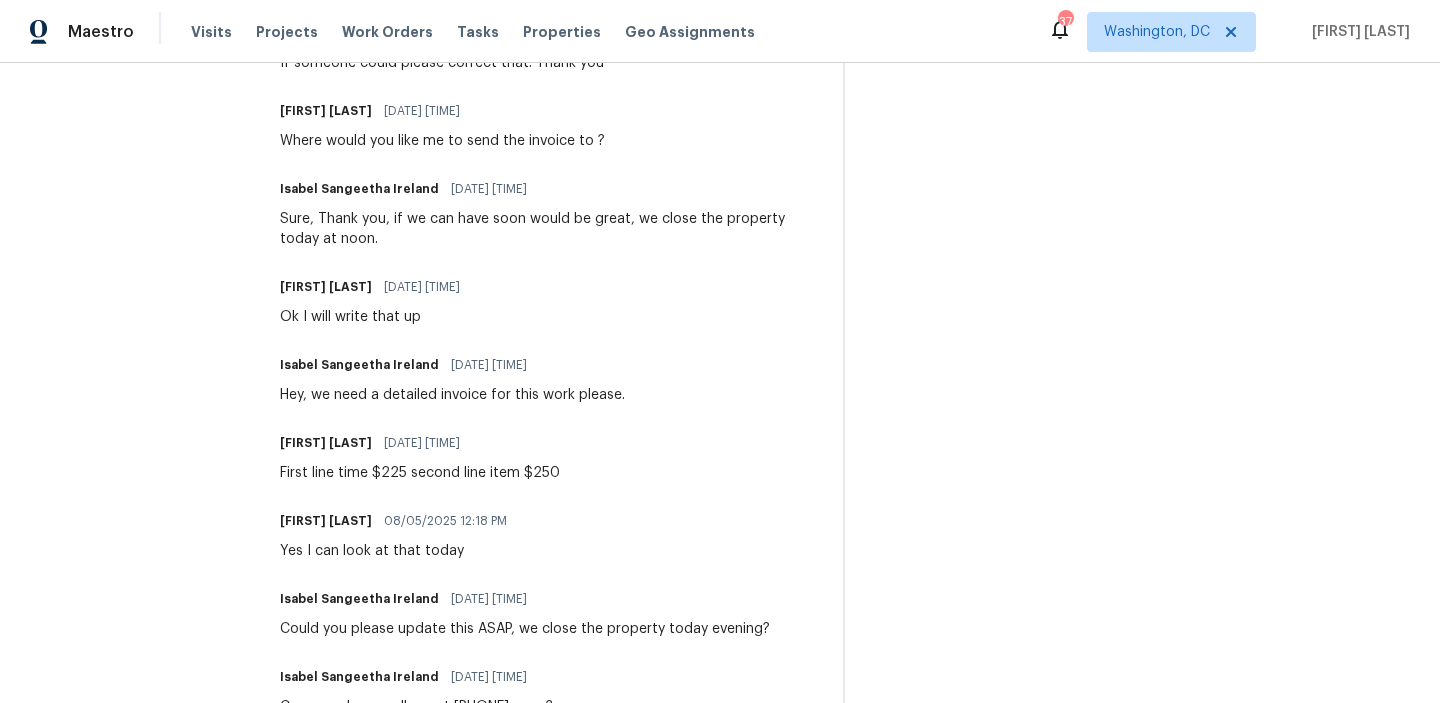 scroll, scrollTop: 1236, scrollLeft: 0, axis: vertical 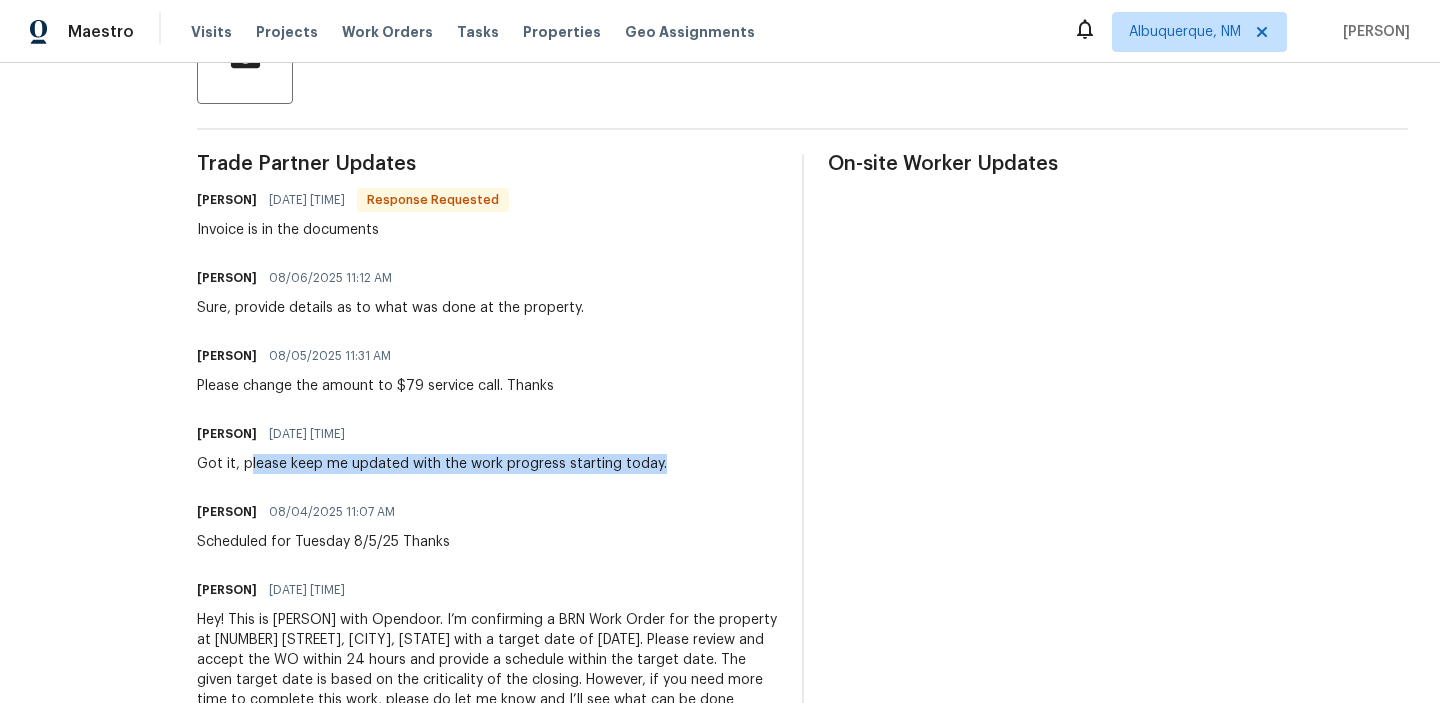drag, startPoint x: 264, startPoint y: 460, endPoint x: 695, endPoint y: 473, distance: 431.196 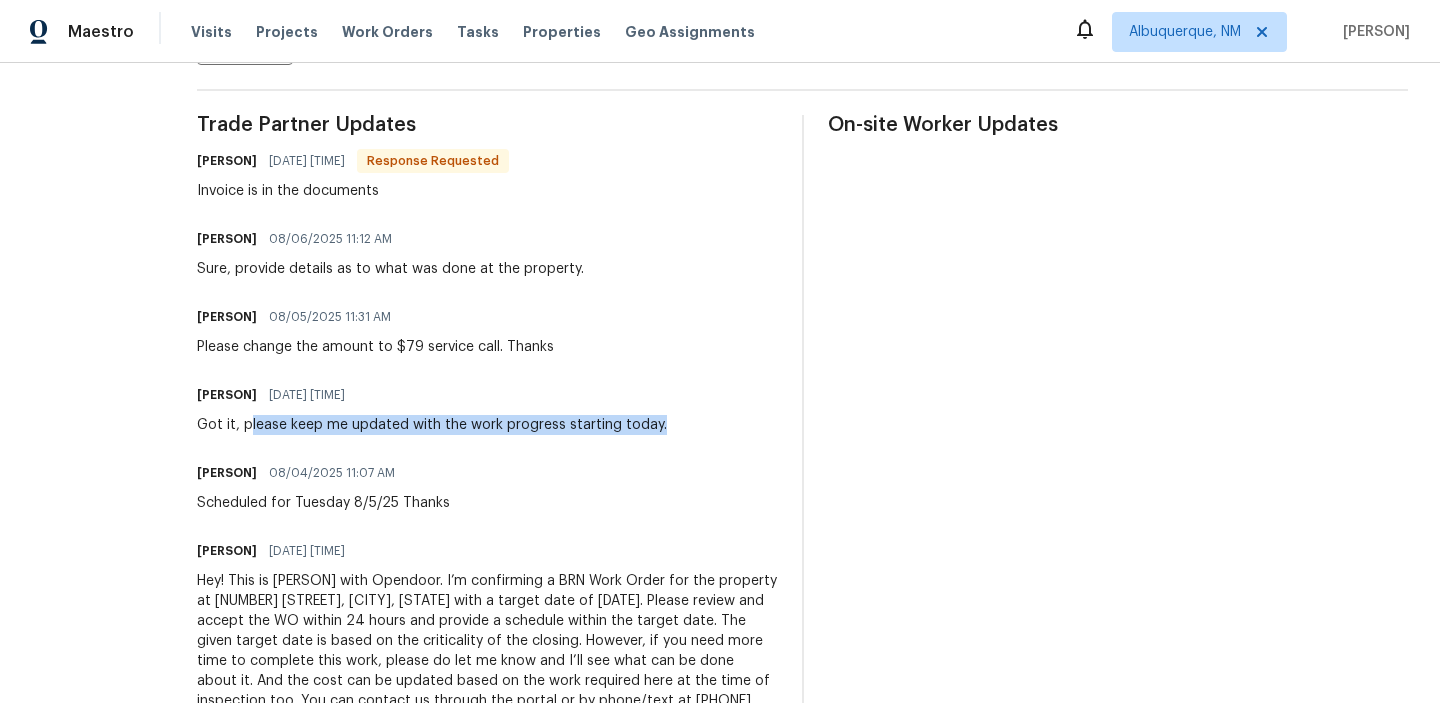scroll, scrollTop: 545, scrollLeft: 0, axis: vertical 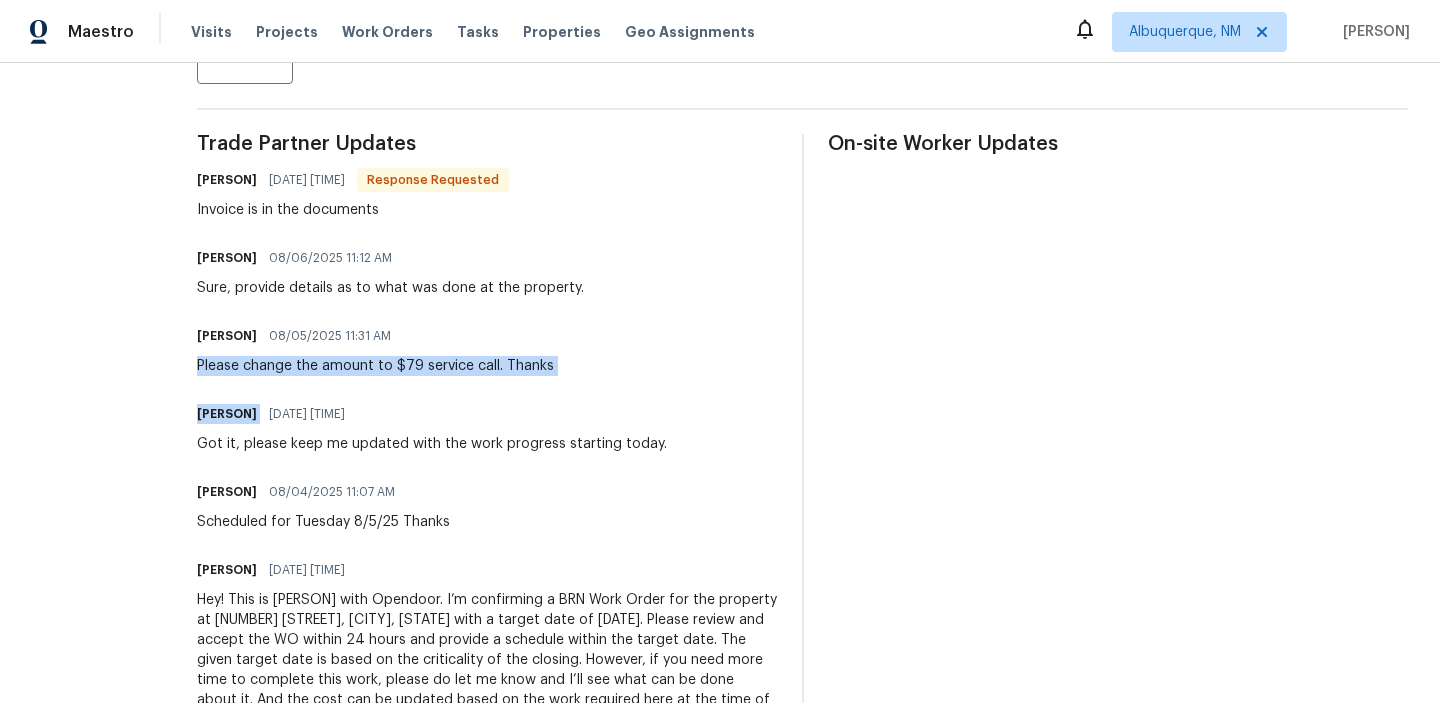 drag, startPoint x: 212, startPoint y: 365, endPoint x: 586, endPoint y: 397, distance: 375.3665 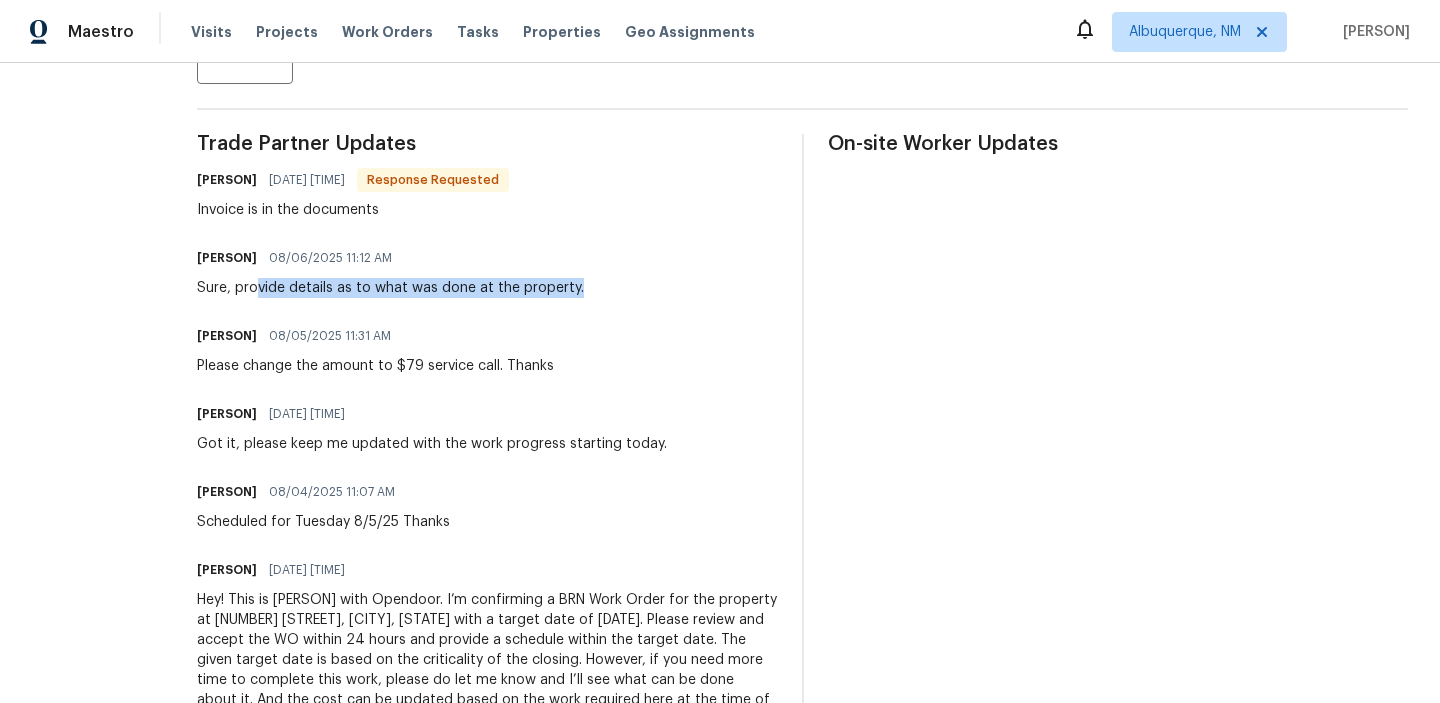 drag, startPoint x: 266, startPoint y: 284, endPoint x: 607, endPoint y: 290, distance: 341.0528 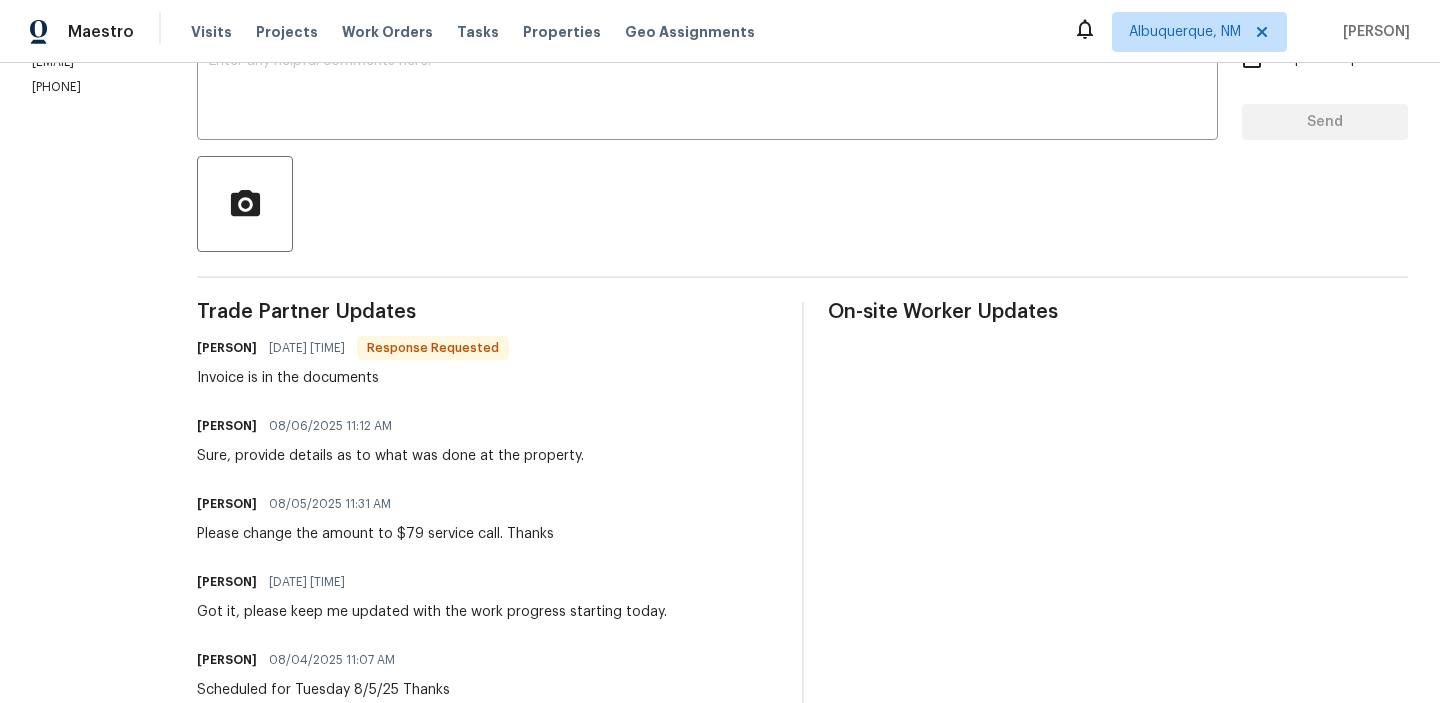drag, startPoint x: 254, startPoint y: 384, endPoint x: 530, endPoint y: 366, distance: 276.58633 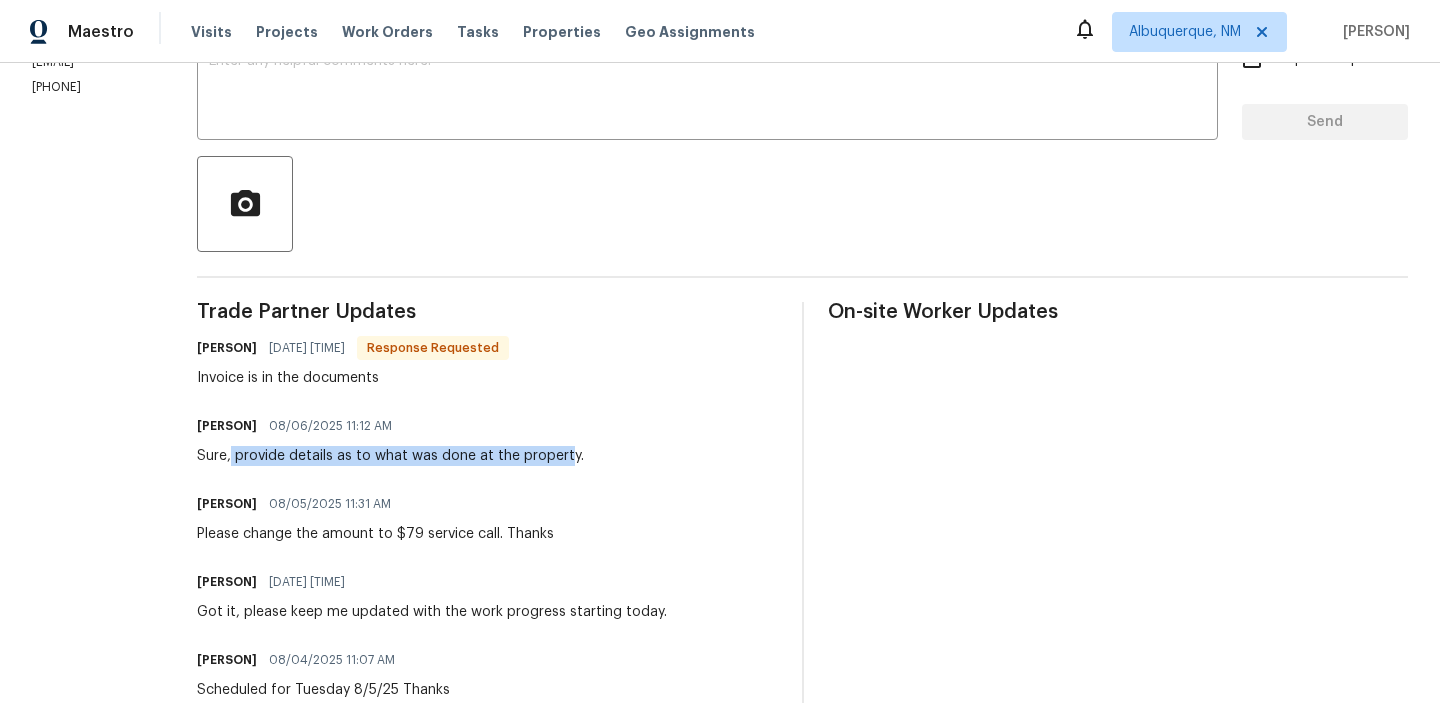 drag, startPoint x: 243, startPoint y: 454, endPoint x: 576, endPoint y: 451, distance: 333.01352 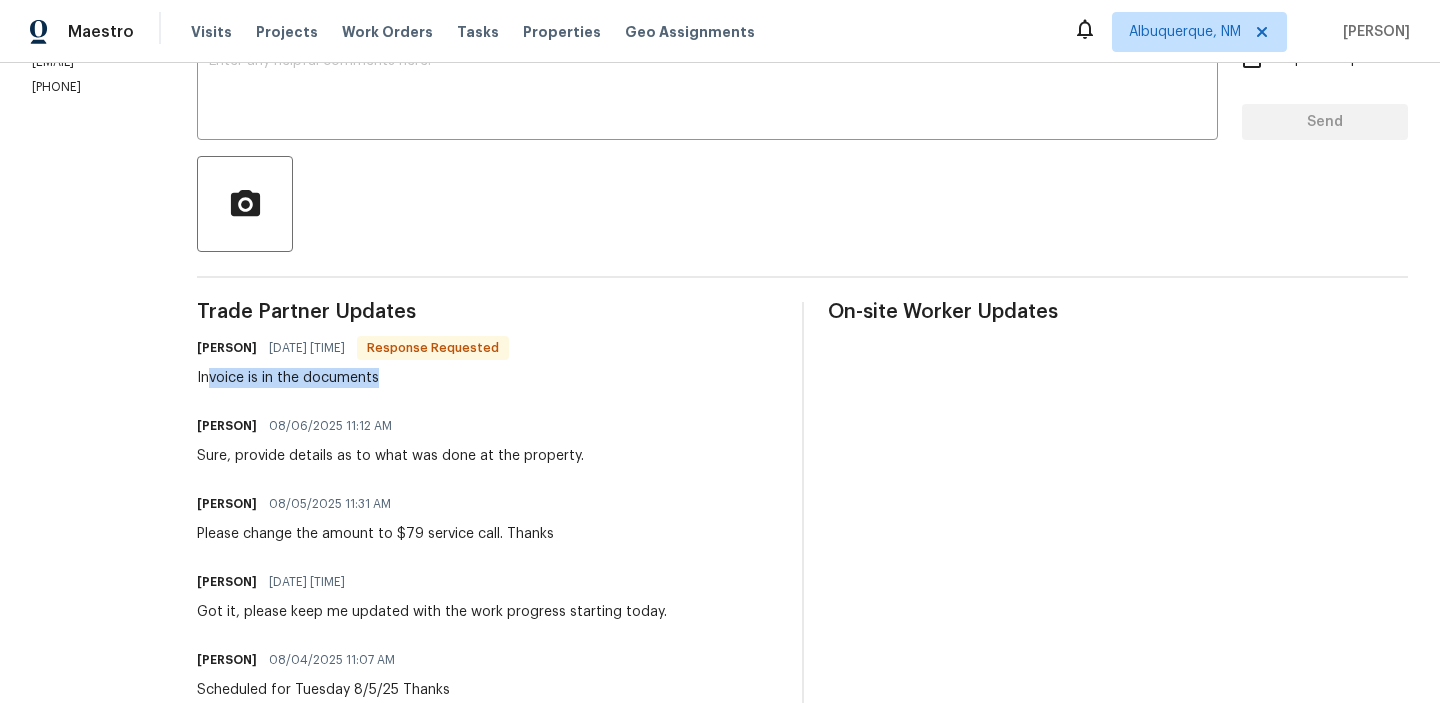 drag, startPoint x: 225, startPoint y: 378, endPoint x: 451, endPoint y: 373, distance: 226.0553 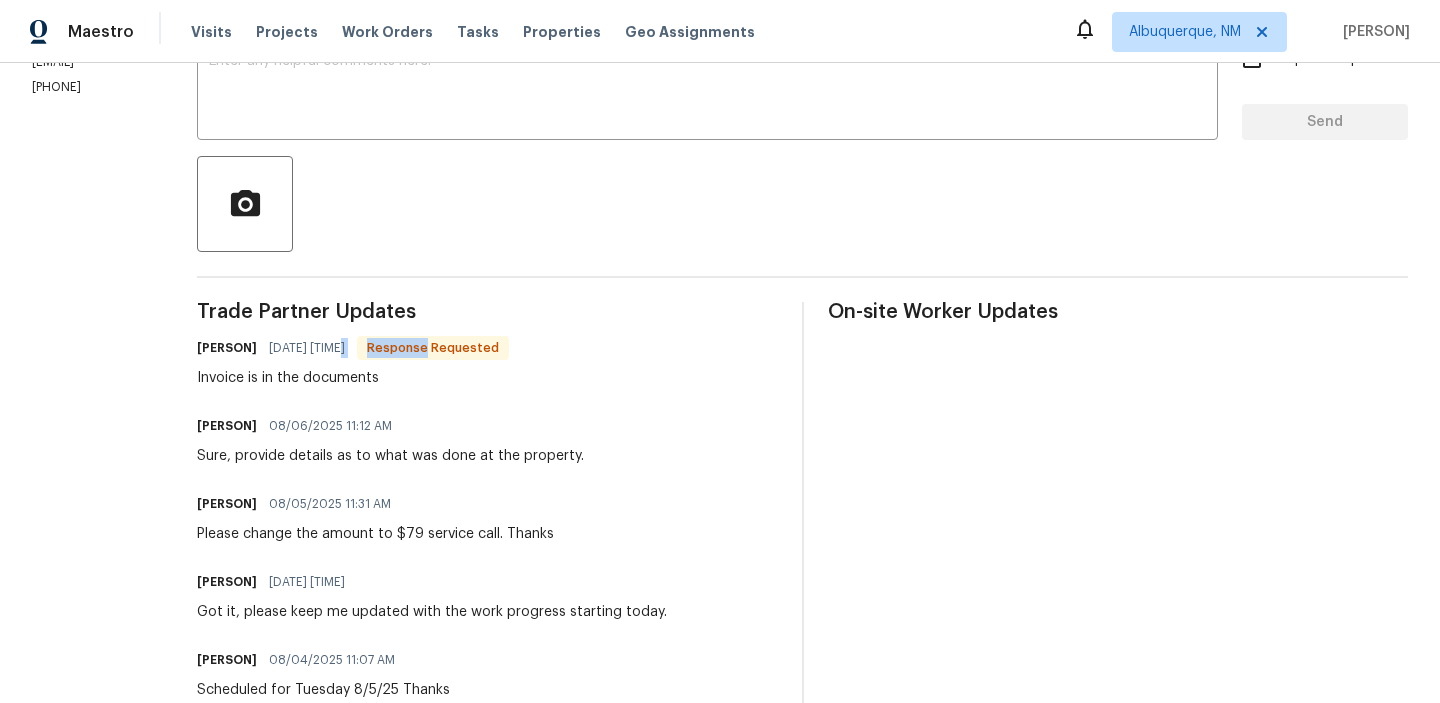 drag, startPoint x: 377, startPoint y: 346, endPoint x: 499, endPoint y: 344, distance: 122.016396 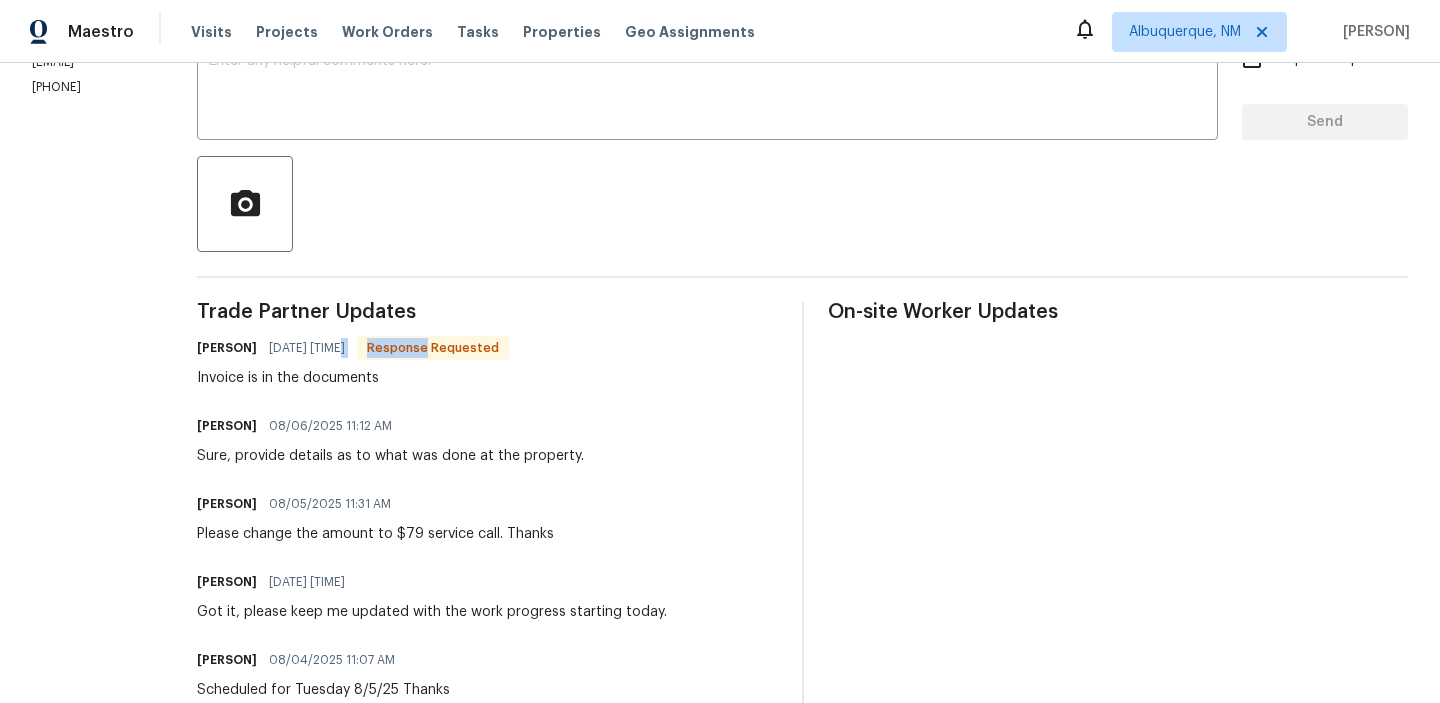 scroll, scrollTop: 0, scrollLeft: 0, axis: both 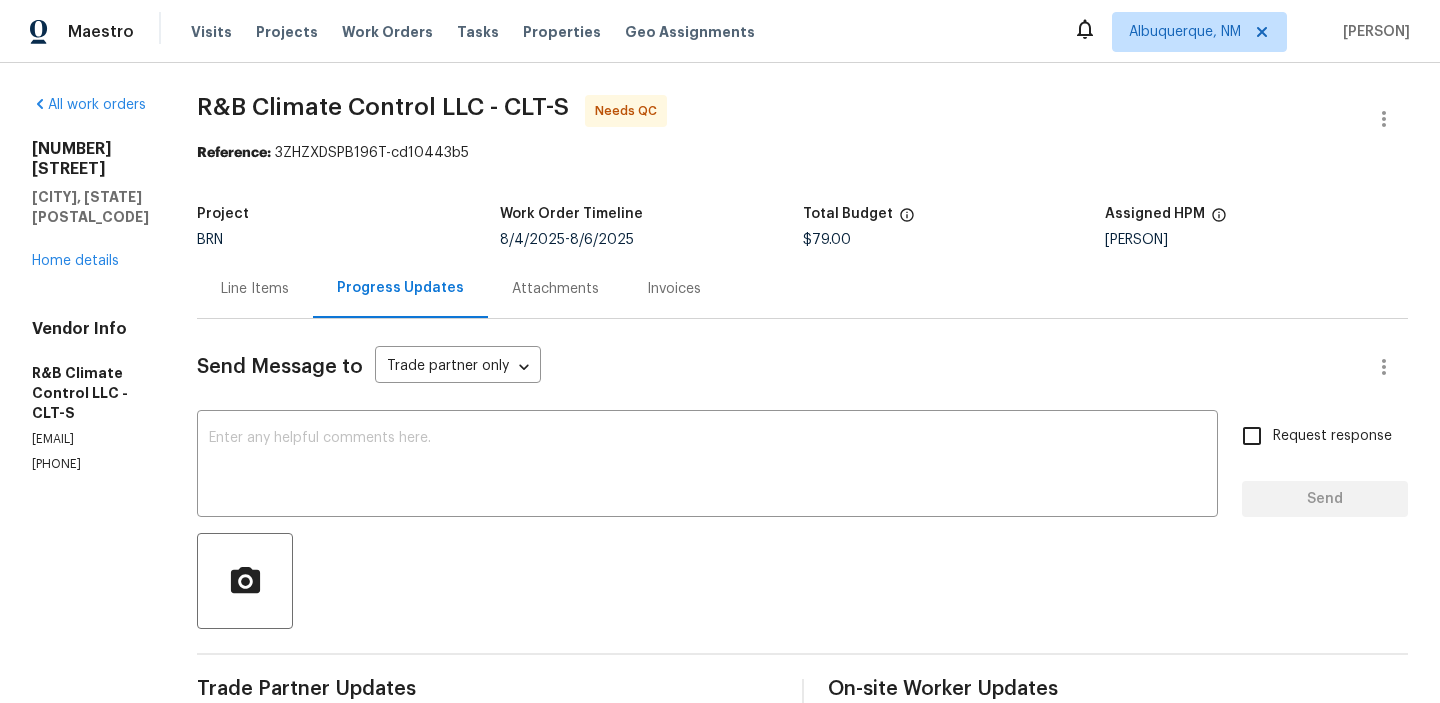 click on "Line Items" at bounding box center (255, 289) 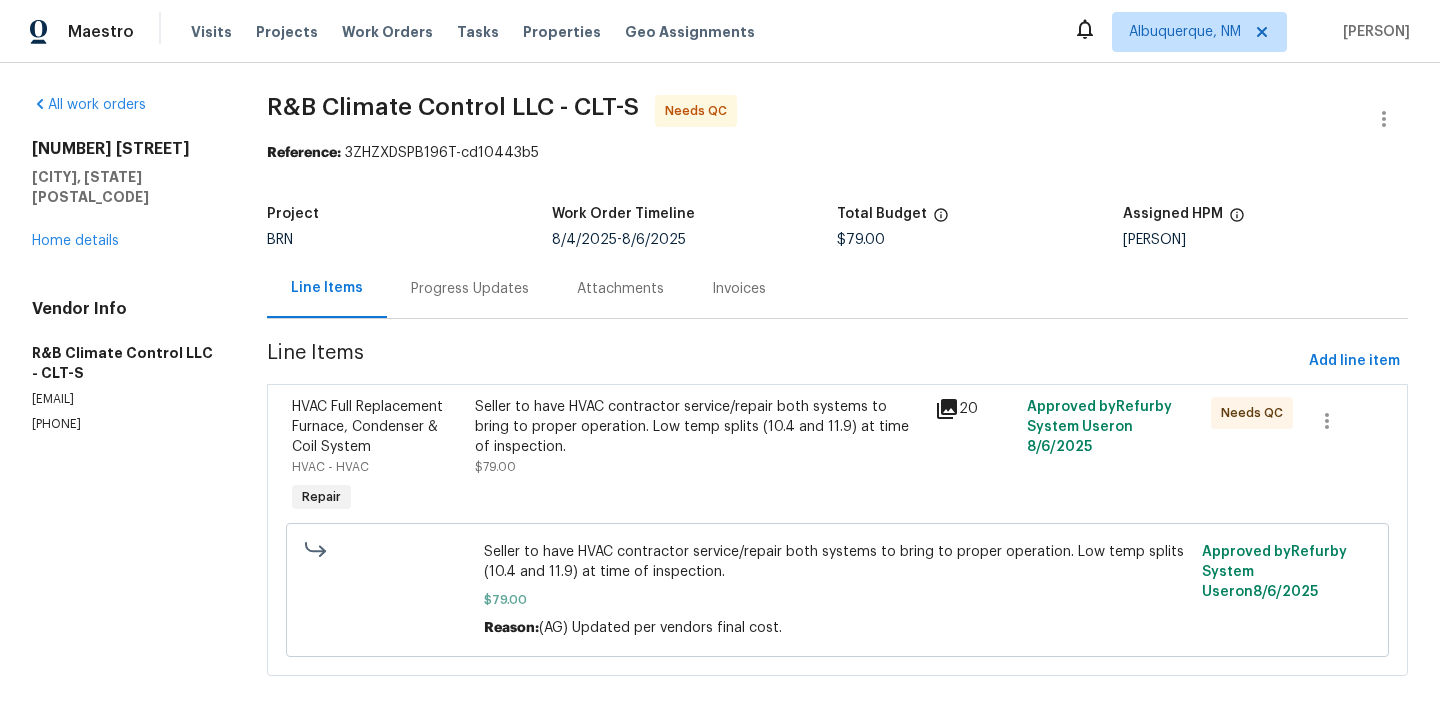 scroll, scrollTop: 30, scrollLeft: 0, axis: vertical 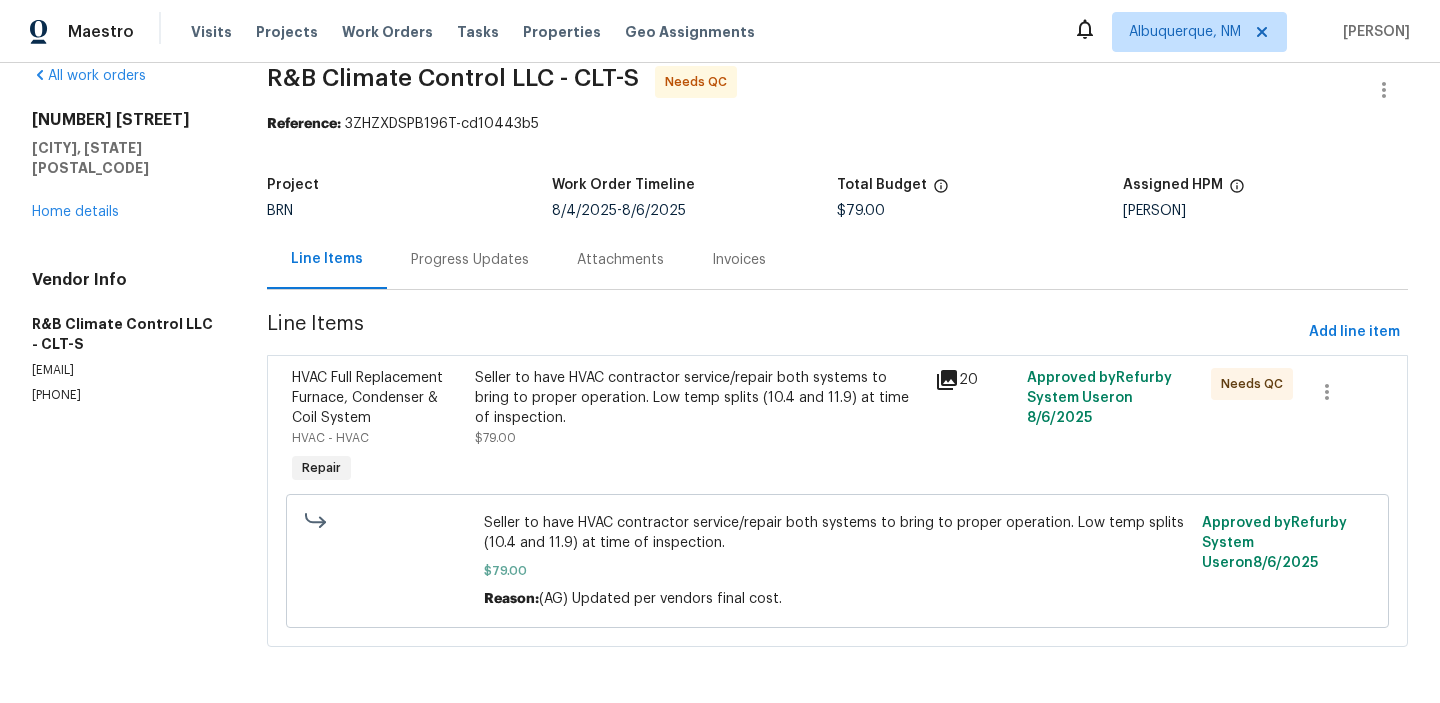 click on "Progress Updates" at bounding box center (470, 260) 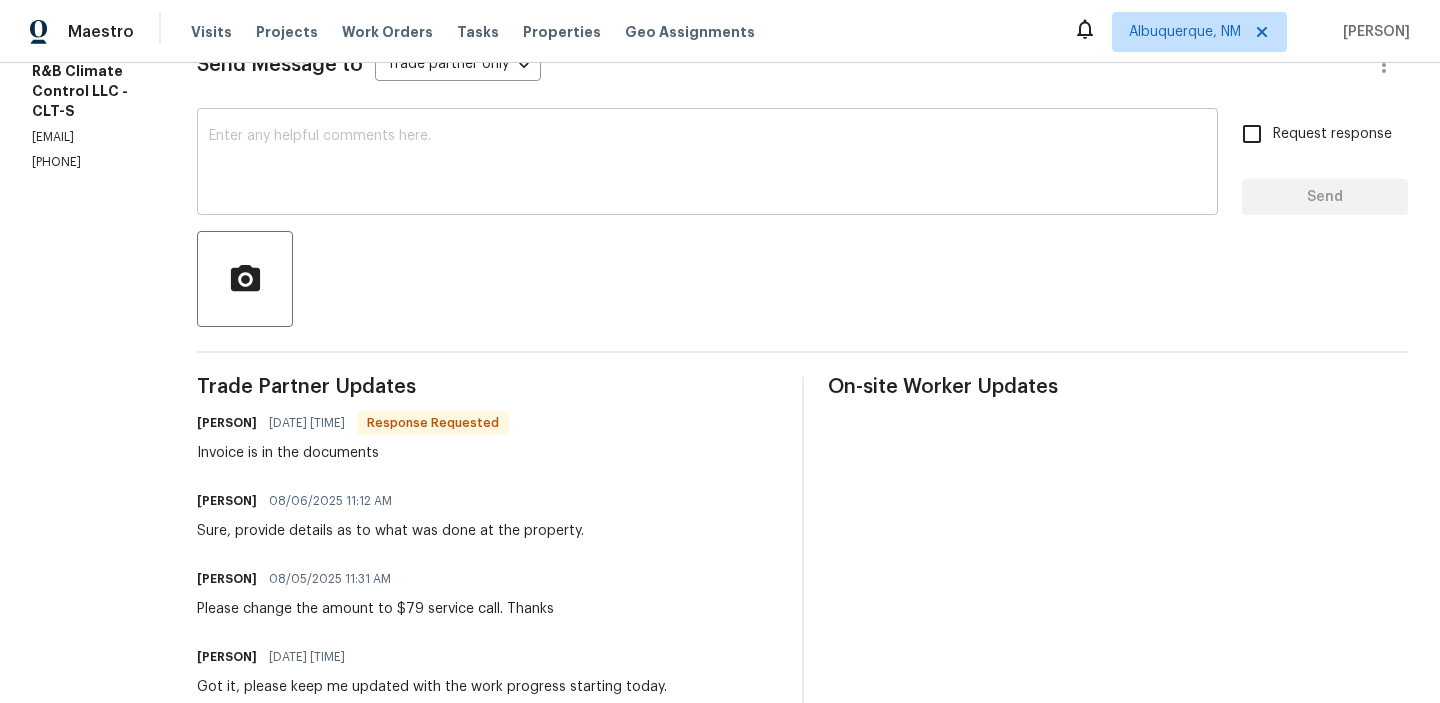 scroll, scrollTop: 648, scrollLeft: 0, axis: vertical 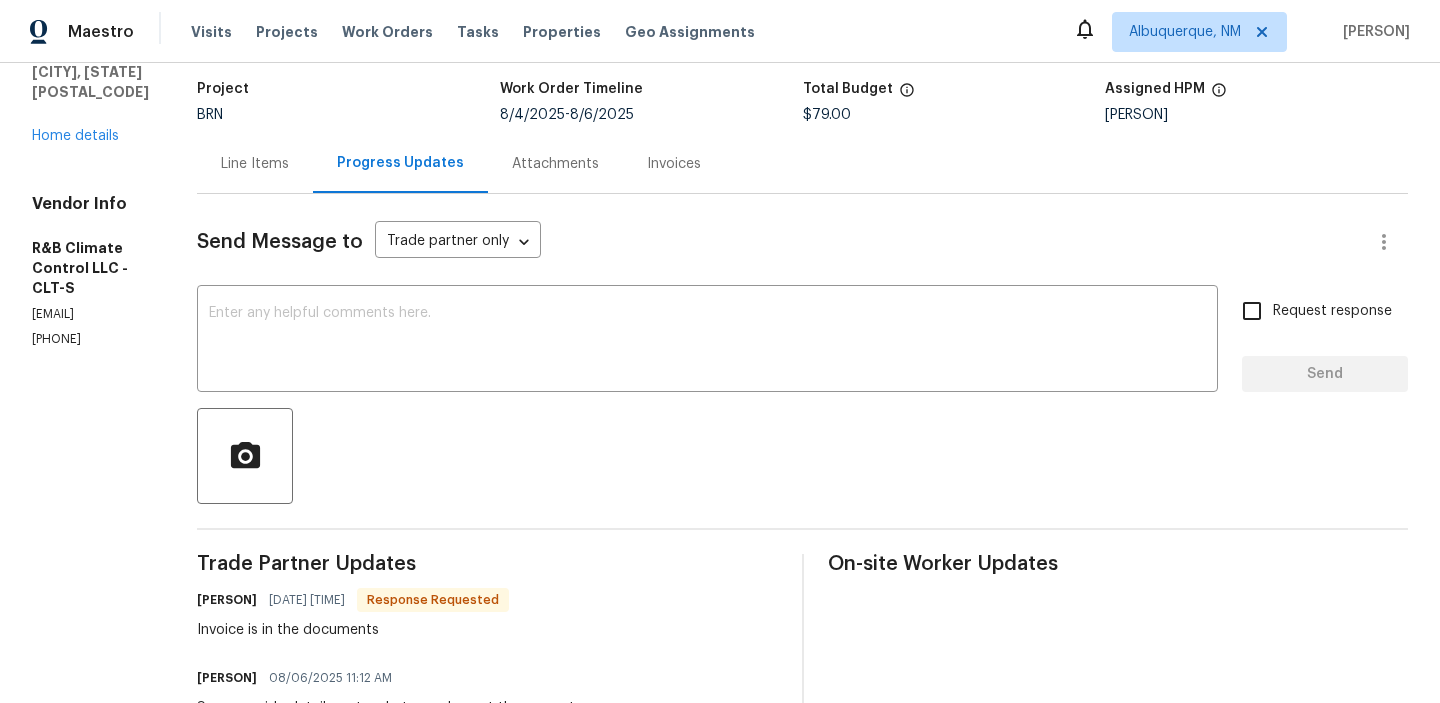click on "Line Items" at bounding box center (255, 164) 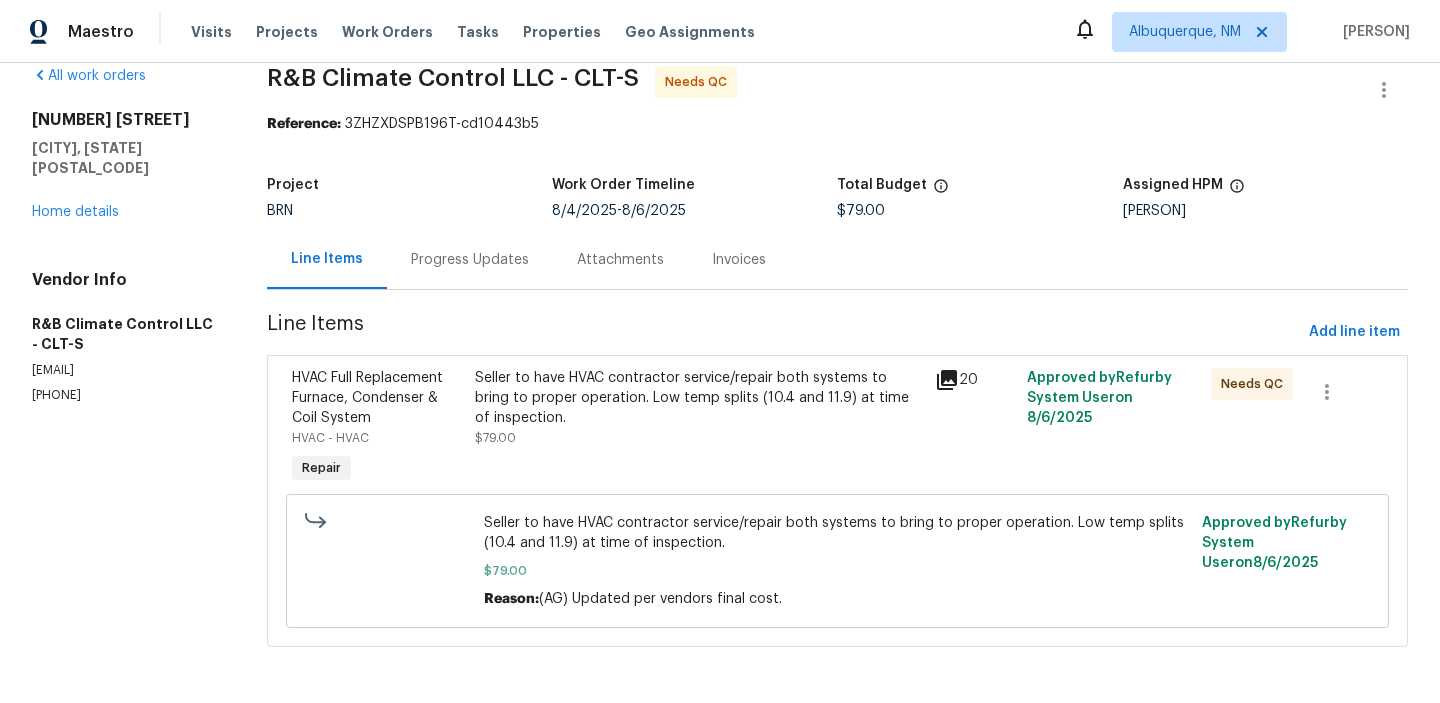 click on "Seller to have HVAC contractor service/repair both systems to bring to proper operation. Low temp splits (10.4 and 11.9) at time of inspection." at bounding box center (699, 398) 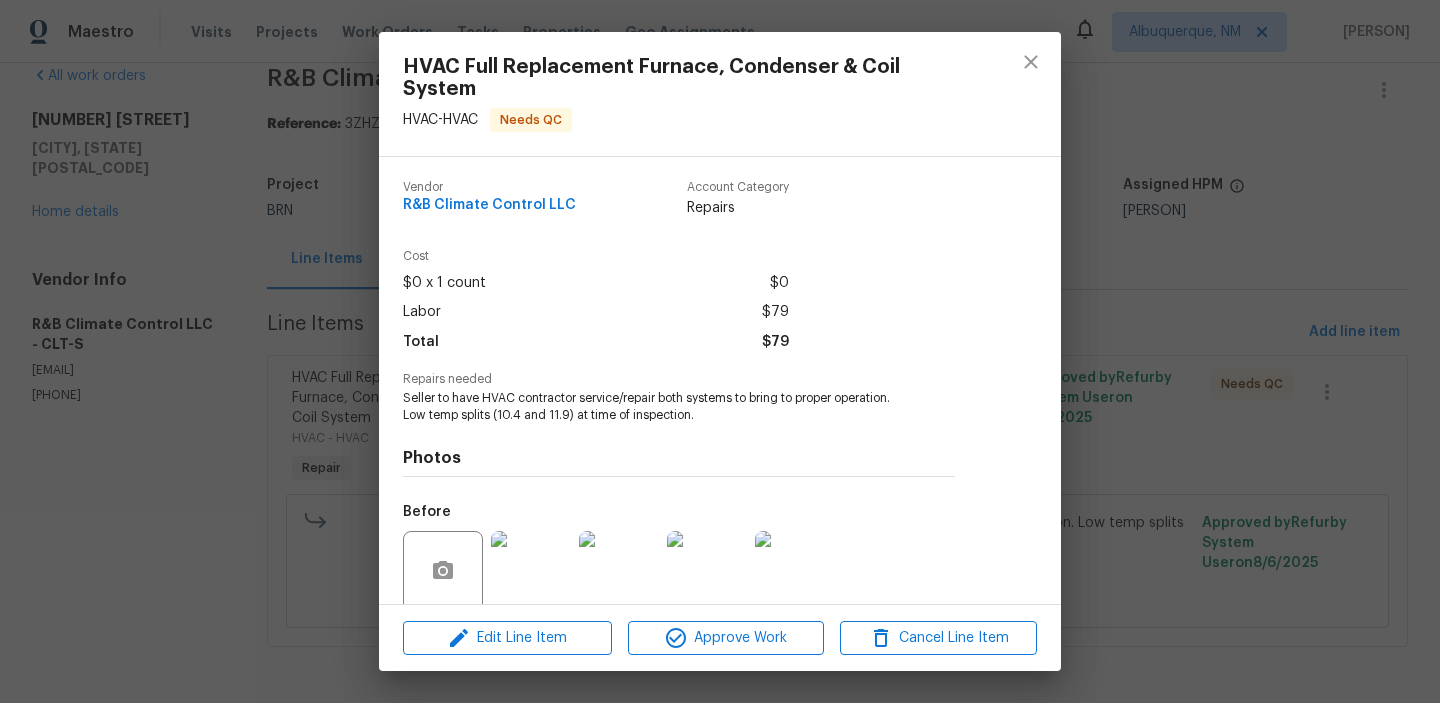 scroll, scrollTop: 156, scrollLeft: 0, axis: vertical 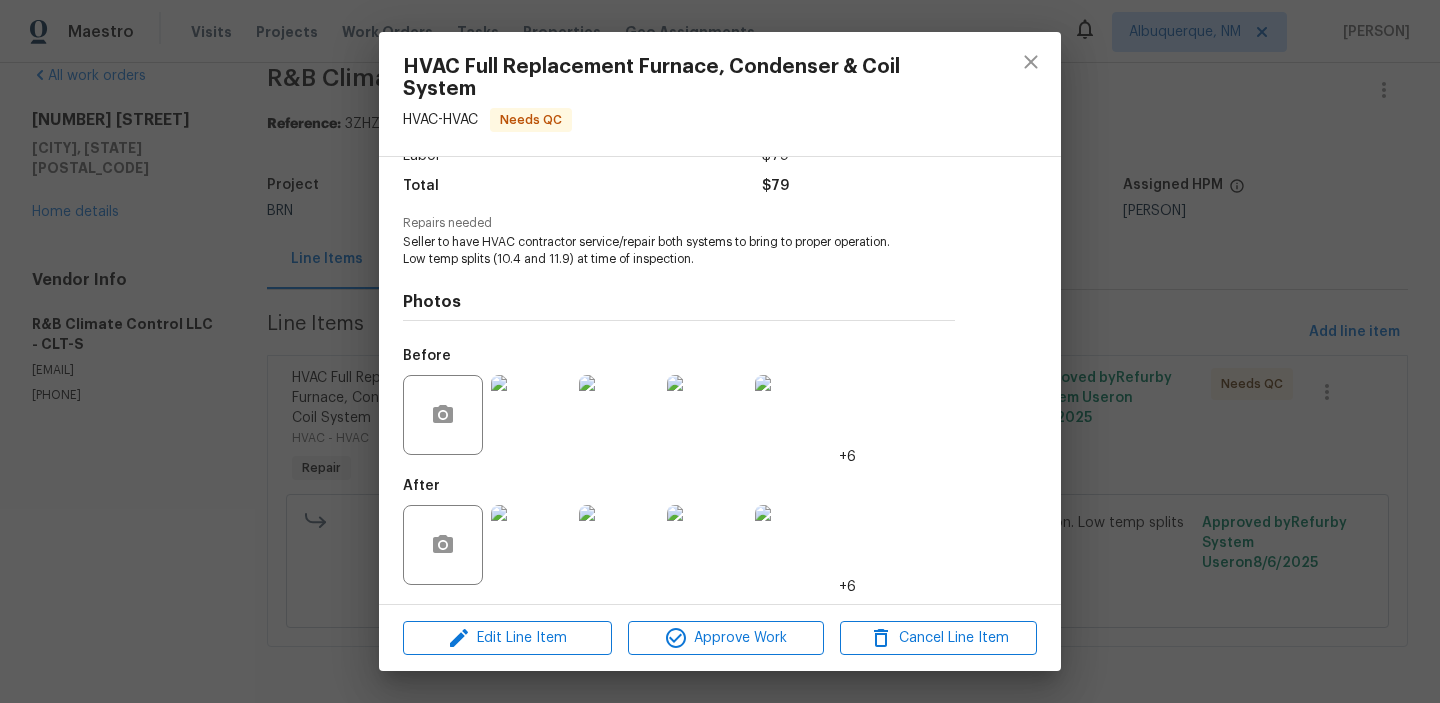 click on "HVAC Full Replacement Furnace, Condenser & Coil System HVAC  -  HVAC Needs QC Vendor R&B Climate Control LLC Account Category Repairs Cost $0 x 1 count $0 Labor $79 Total $79 Repairs needed Seller to have HVAC contractor service/repair both systems to bring to proper operation. Low temp splits (10.4 and 11.9) at time of inspection. Photos Before  +6 After  +6  Edit Line Item  Approve Work  Cancel Line Item" at bounding box center (720, 351) 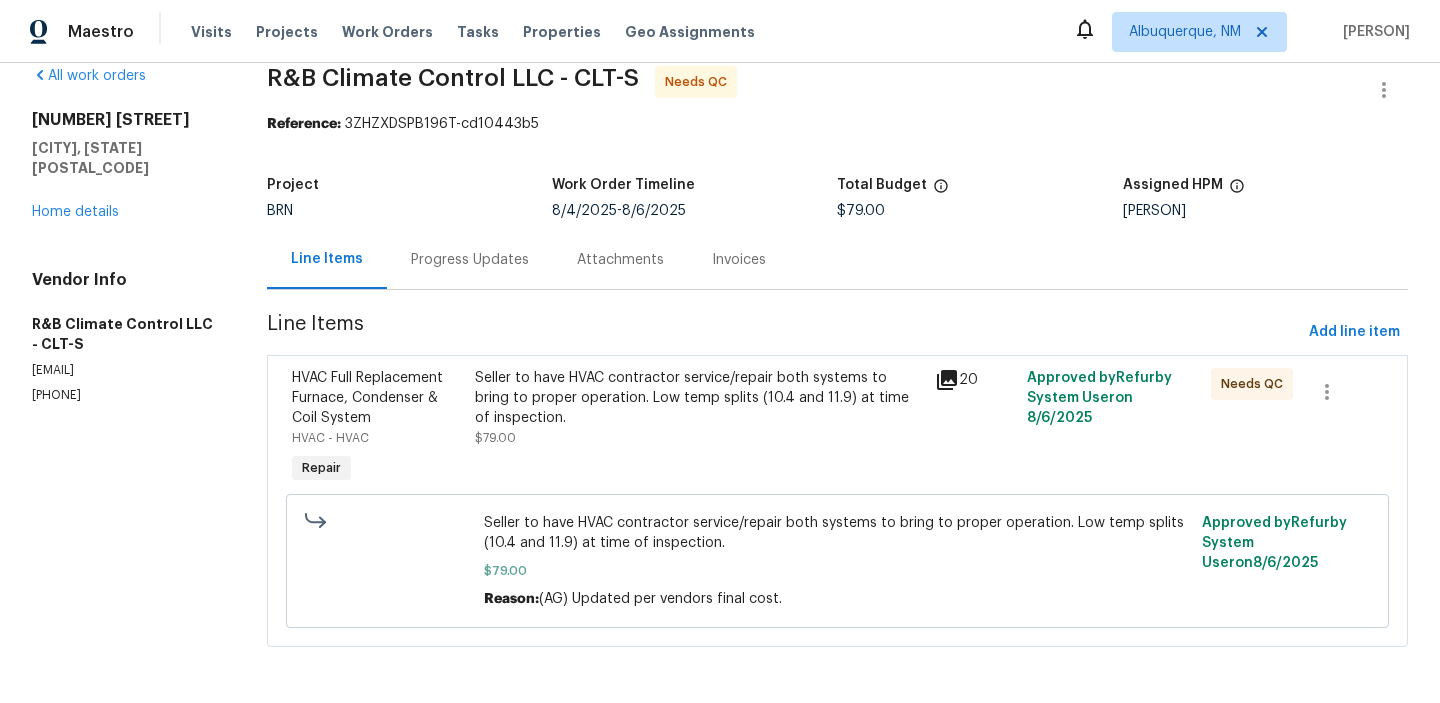 click on "R&B Climate Control LLC - CLT-S Needs QC Reference:   3ZHZXDSPB196T-cd10443b5 Project BRN   Work Order Timeline 8/4/2025  -  8/6/2025 Total Budget $79.00 Assigned HPM Ryan Carder Line Items Progress Updates Attachments Invoices Line Items Add line item HVAC Full Replacement Furnace, Condenser & Coil System HVAC - HVAC Repair Seller to have HVAC contractor service/repair both systems to bring to proper operation. Low temp splits (10.4 and 11.9) at time of inspection. $79.00   20 Approved by  Refurby System User  on   8/6/2025 Needs QC Seller to have HVAC contractor service/repair both systems to bring to proper operation. Low temp splits (10.4 and 11.9) at time of inspection. $79.00 Reason:  (AG) Updated per vendors final cost. Approved by  Refurby System User  on  8/6/2025" at bounding box center (837, 368) 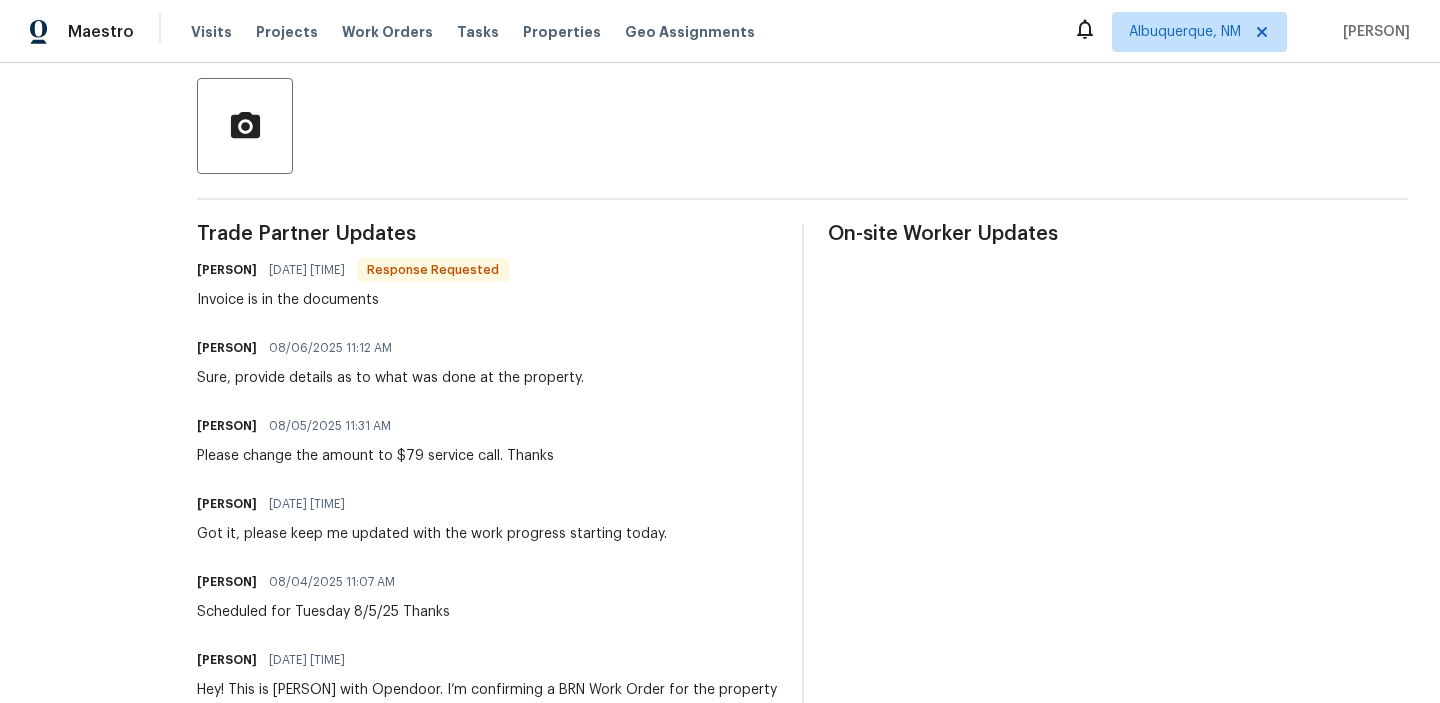 scroll, scrollTop: 492, scrollLeft: 0, axis: vertical 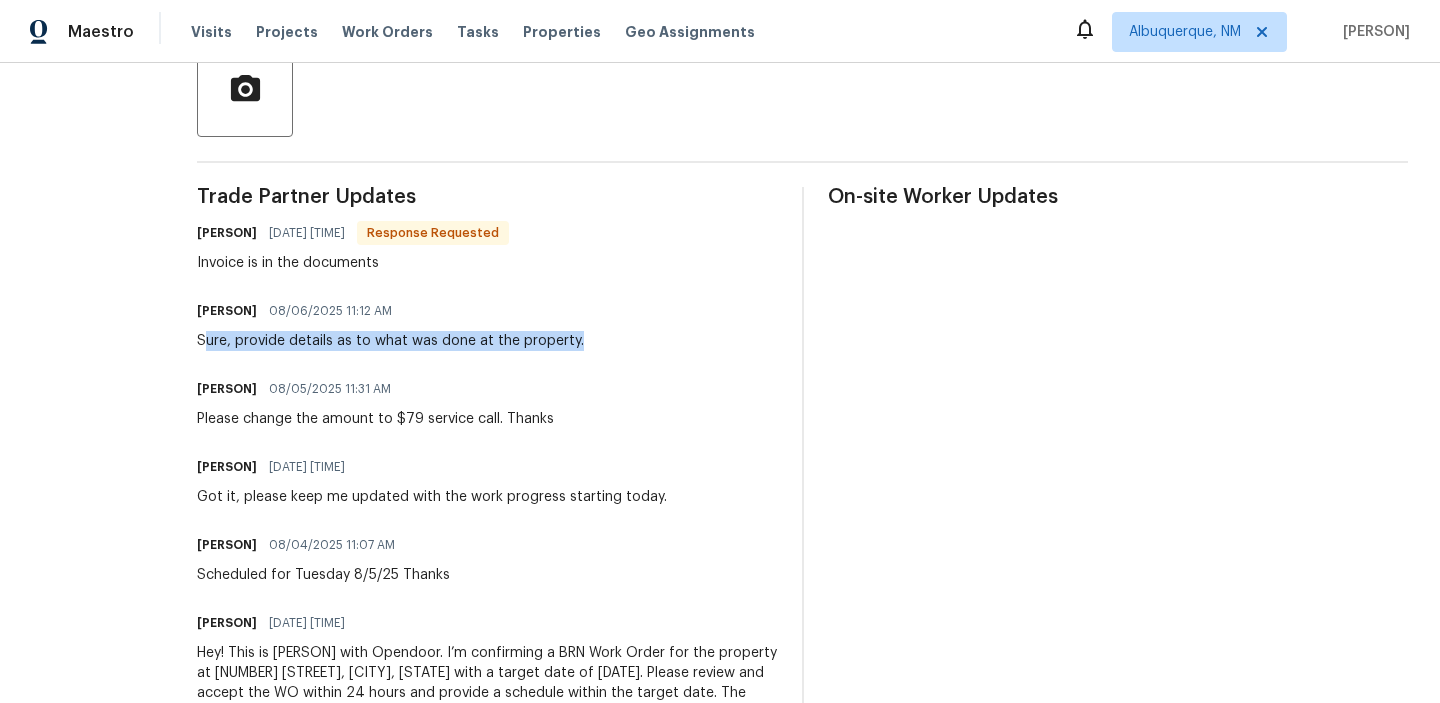 drag, startPoint x: 218, startPoint y: 343, endPoint x: 605, endPoint y: 333, distance: 387.12918 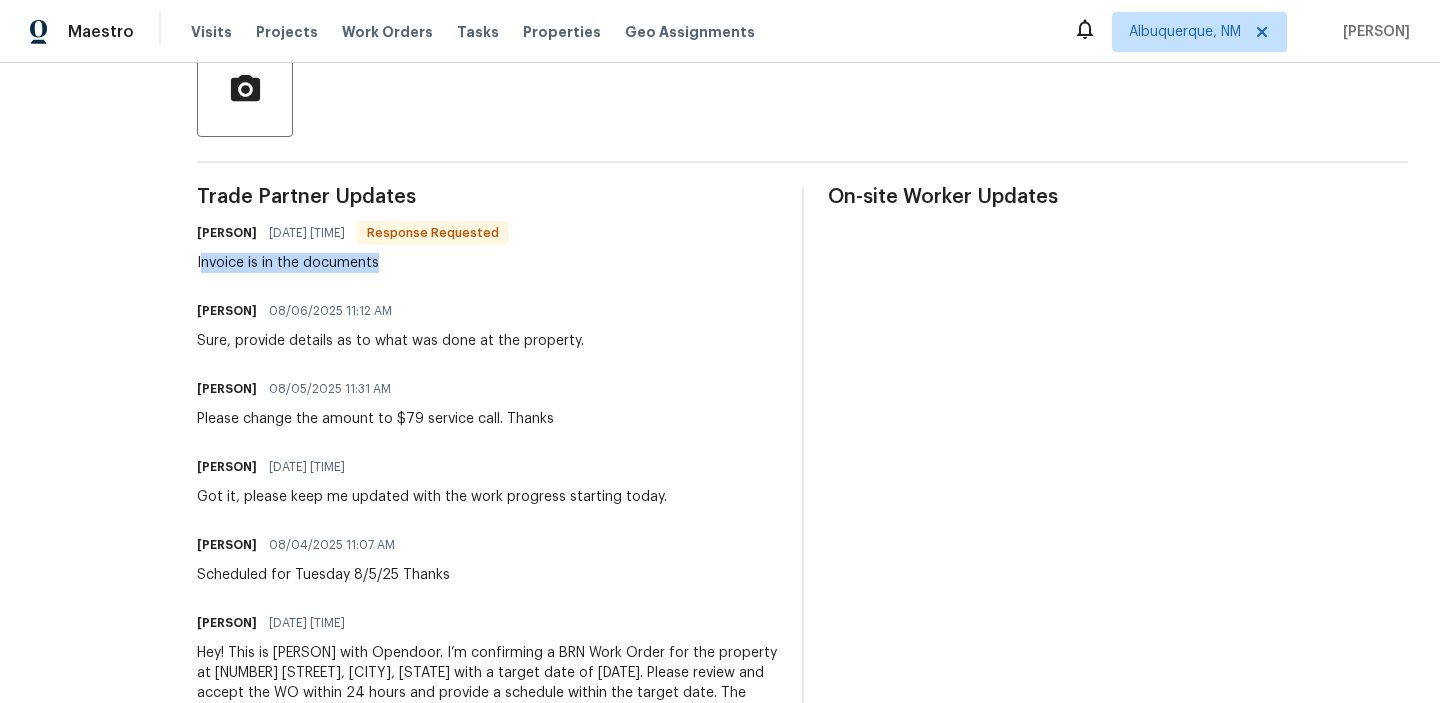 drag, startPoint x: 218, startPoint y: 264, endPoint x: 419, endPoint y: 251, distance: 201.41995 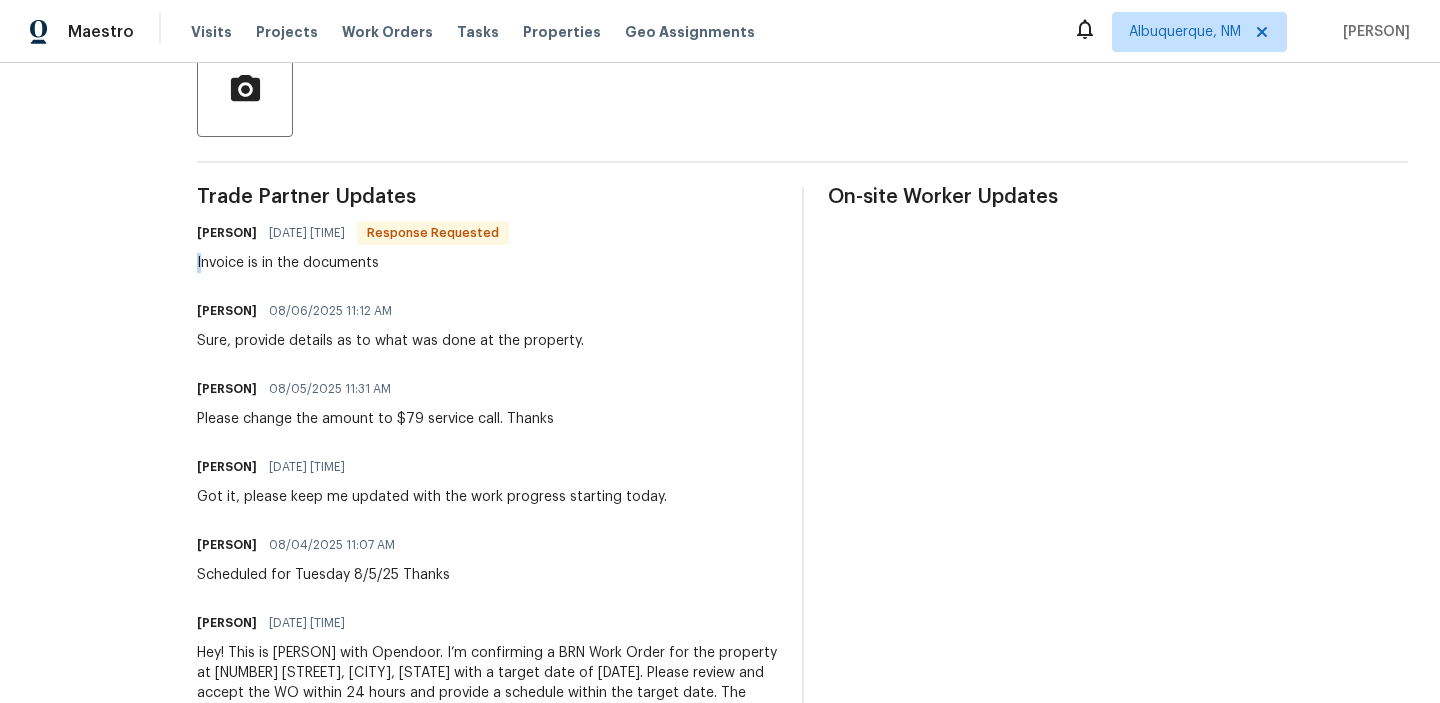 click on "Invoice is in the documents" at bounding box center (353, 263) 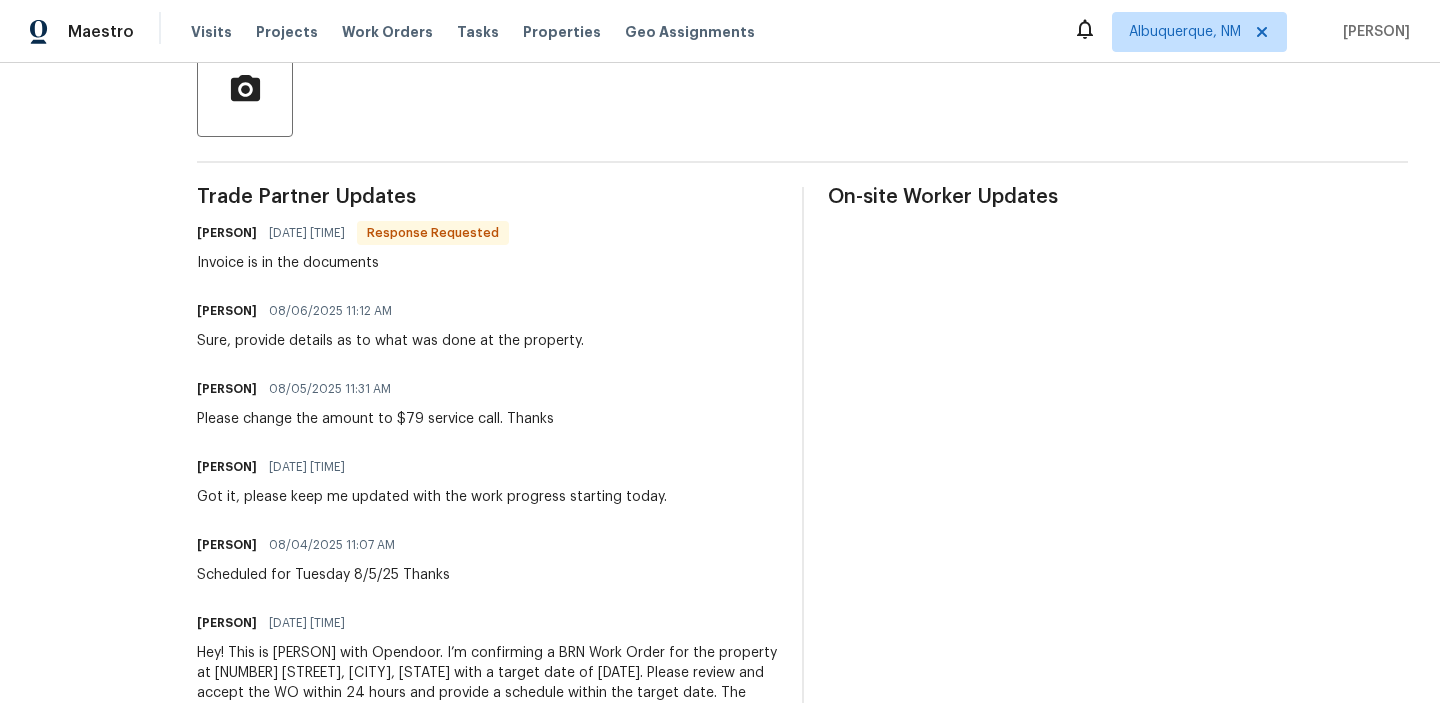 click on "Invoice is in the documents" at bounding box center [353, 263] 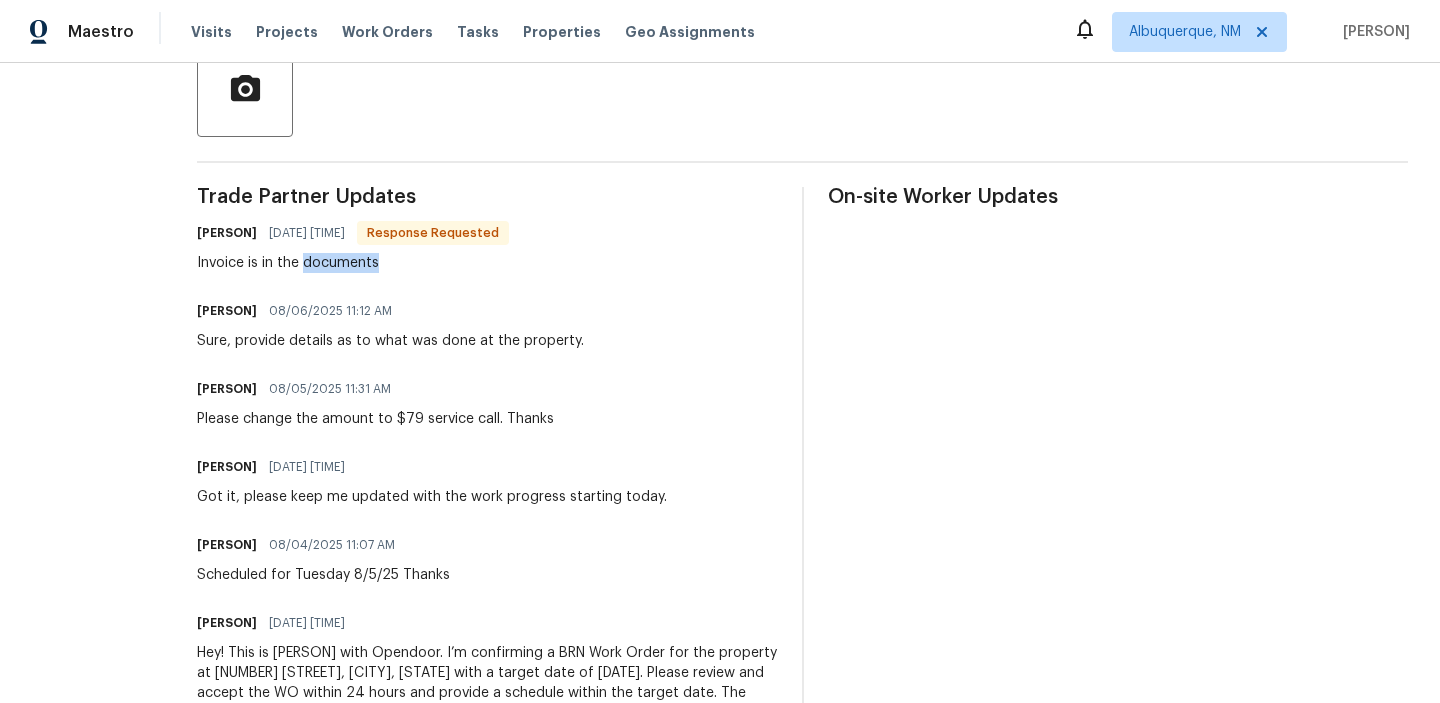 click on "Invoice is in the documents" at bounding box center (353, 263) 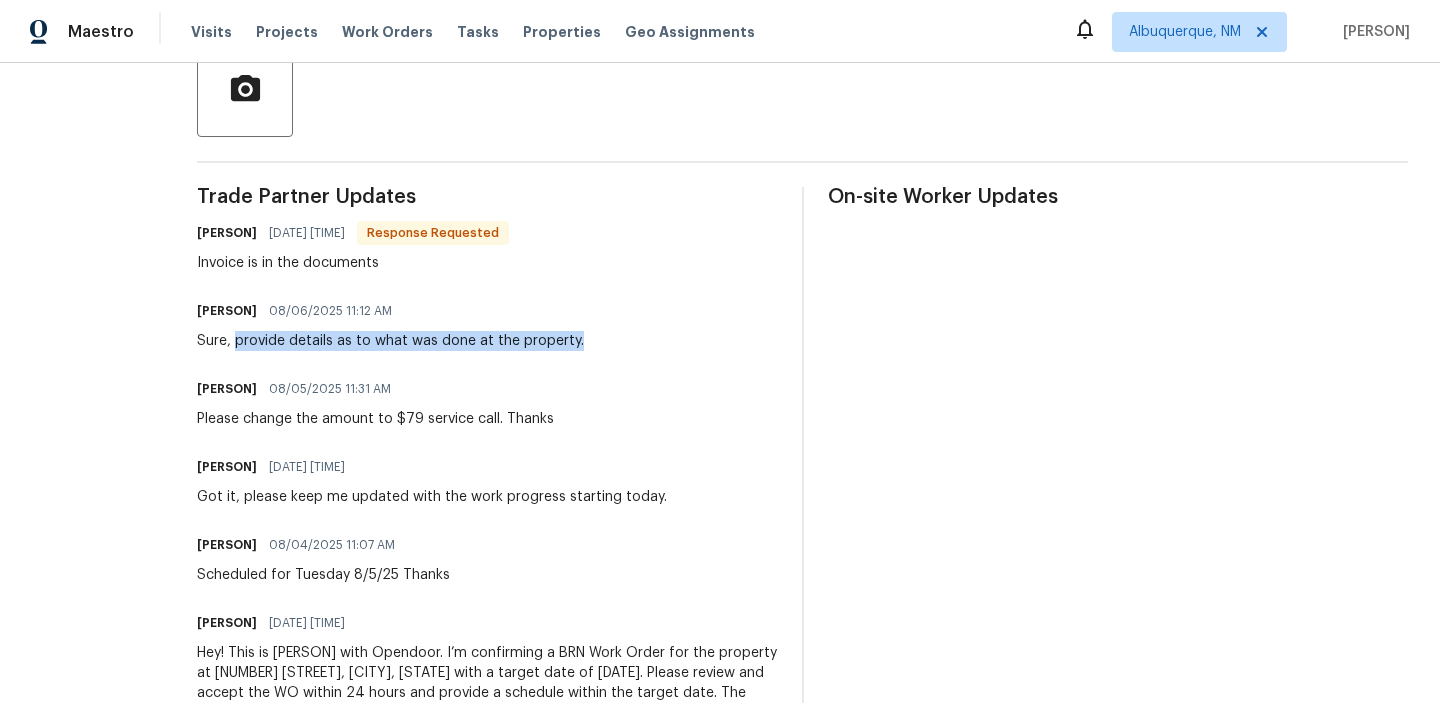 drag, startPoint x: 246, startPoint y: 346, endPoint x: 612, endPoint y: 337, distance: 366.11063 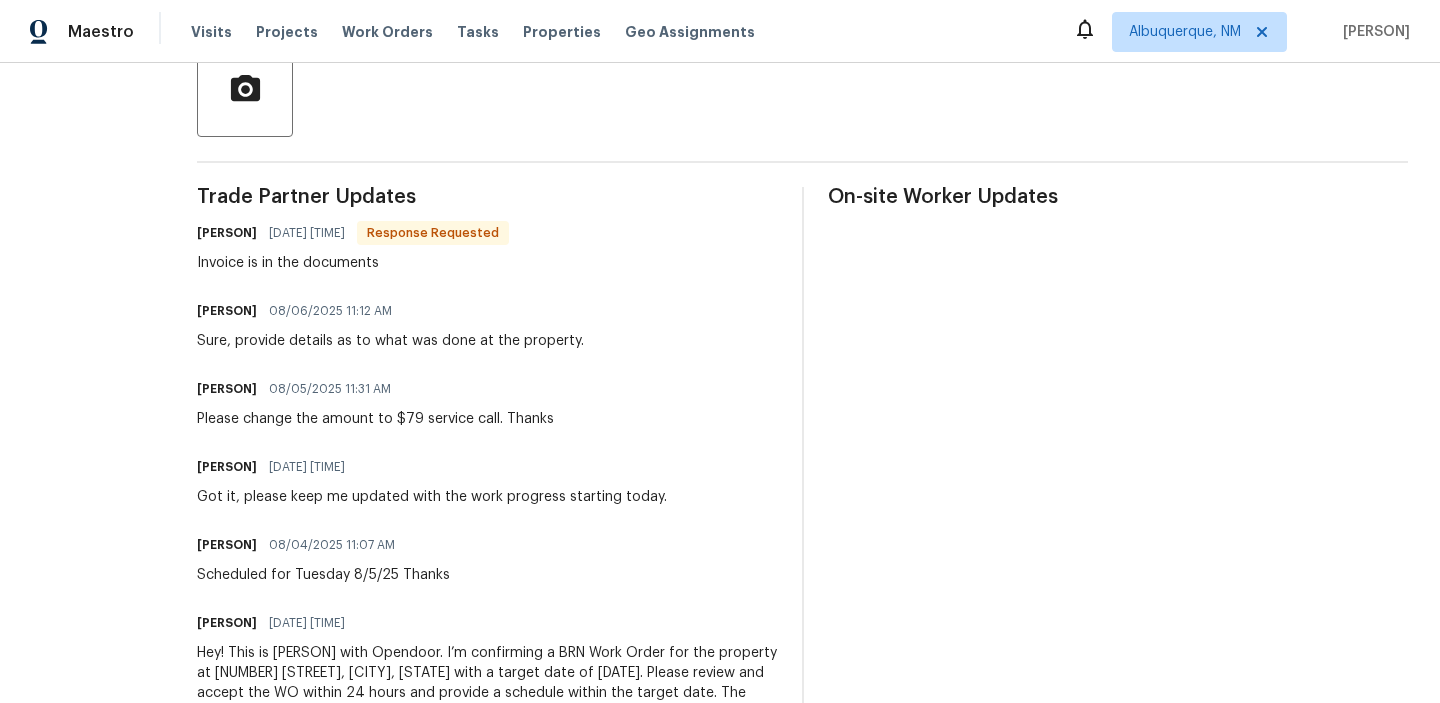 click on "Invoice is in the documents" at bounding box center (353, 263) 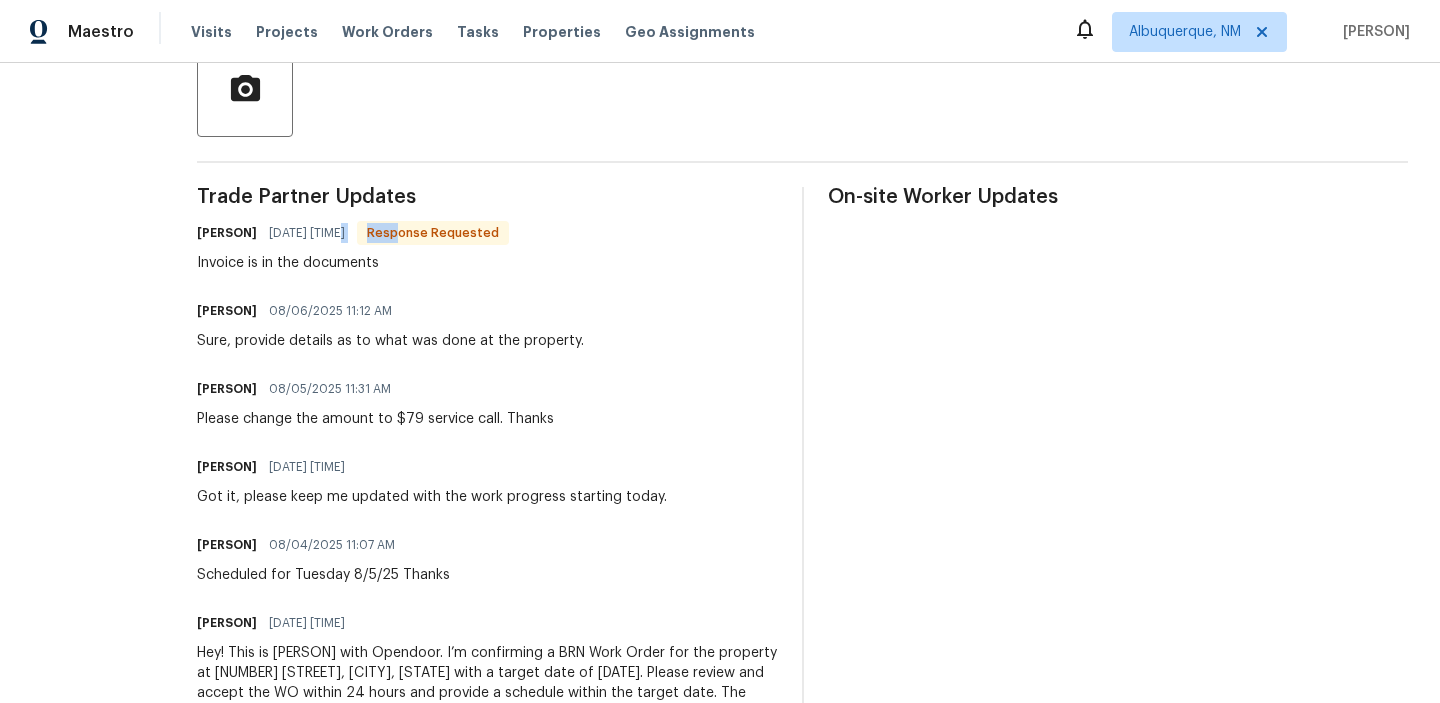 drag, startPoint x: 376, startPoint y: 227, endPoint x: 470, endPoint y: 230, distance: 94.04786 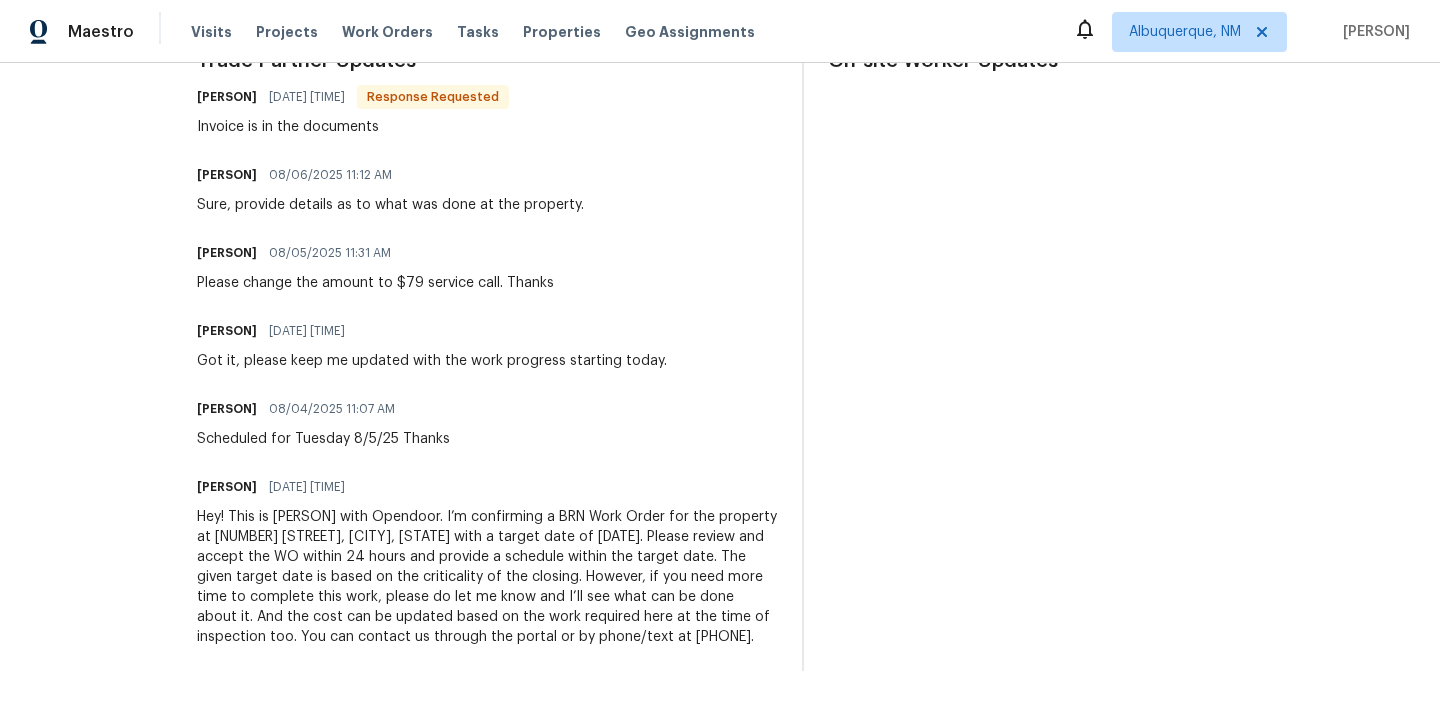 scroll, scrollTop: 0, scrollLeft: 0, axis: both 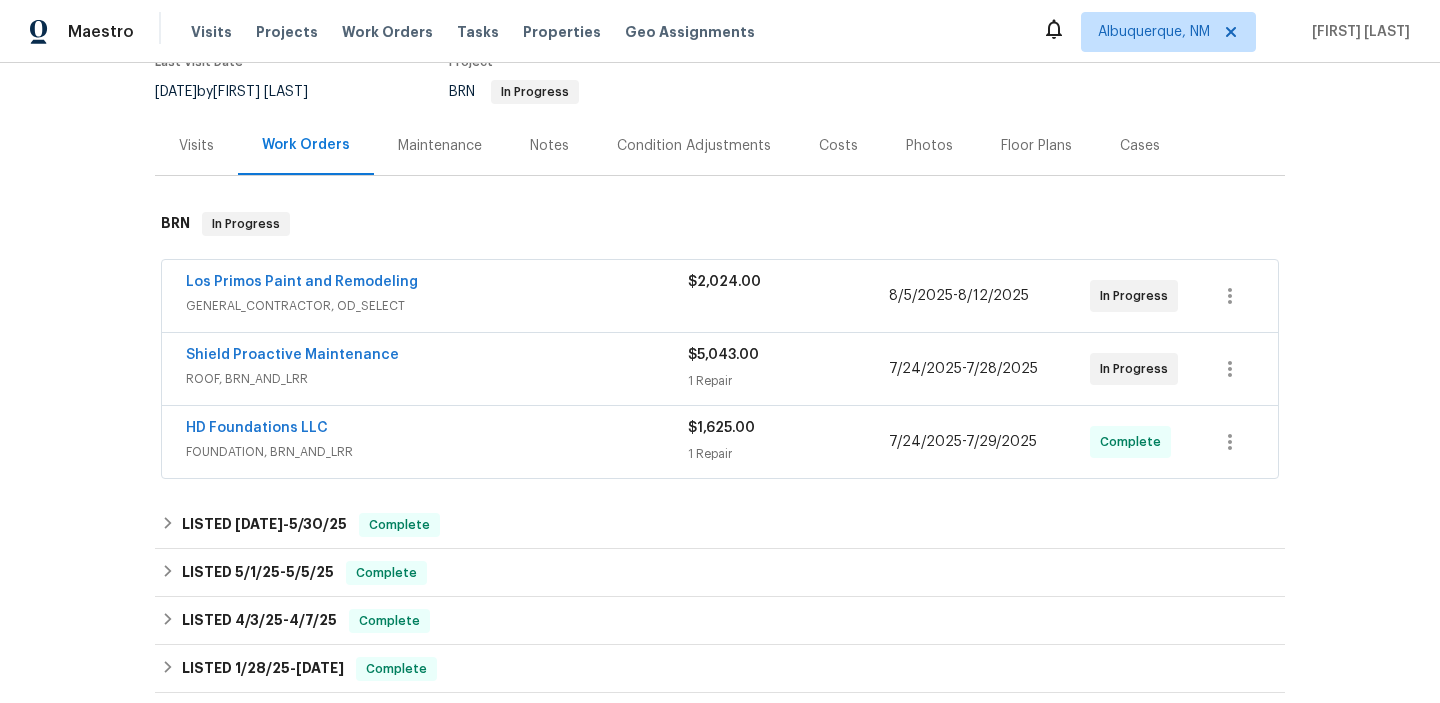 click on "Shield Proactive Maintenance" at bounding box center (437, 357) 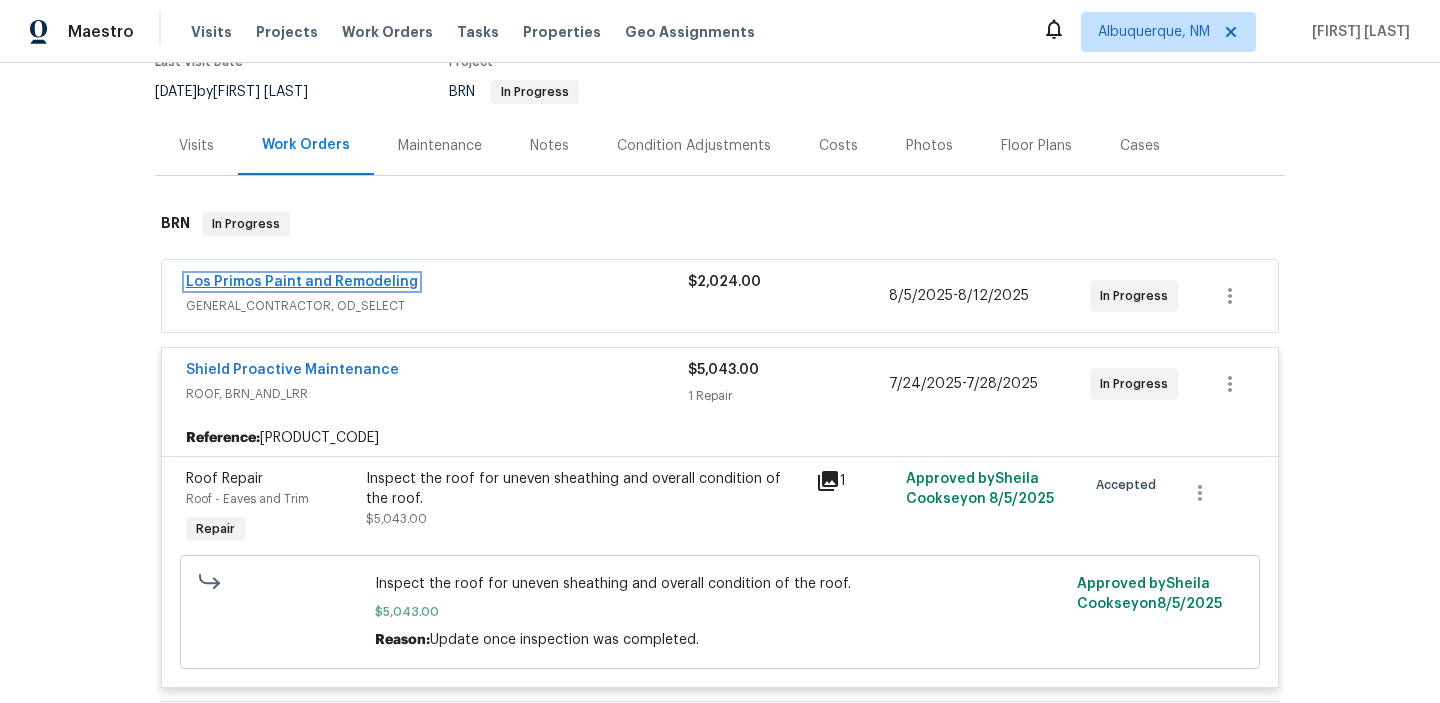 click on "Los Primos Paint and Remodeling" at bounding box center (302, 282) 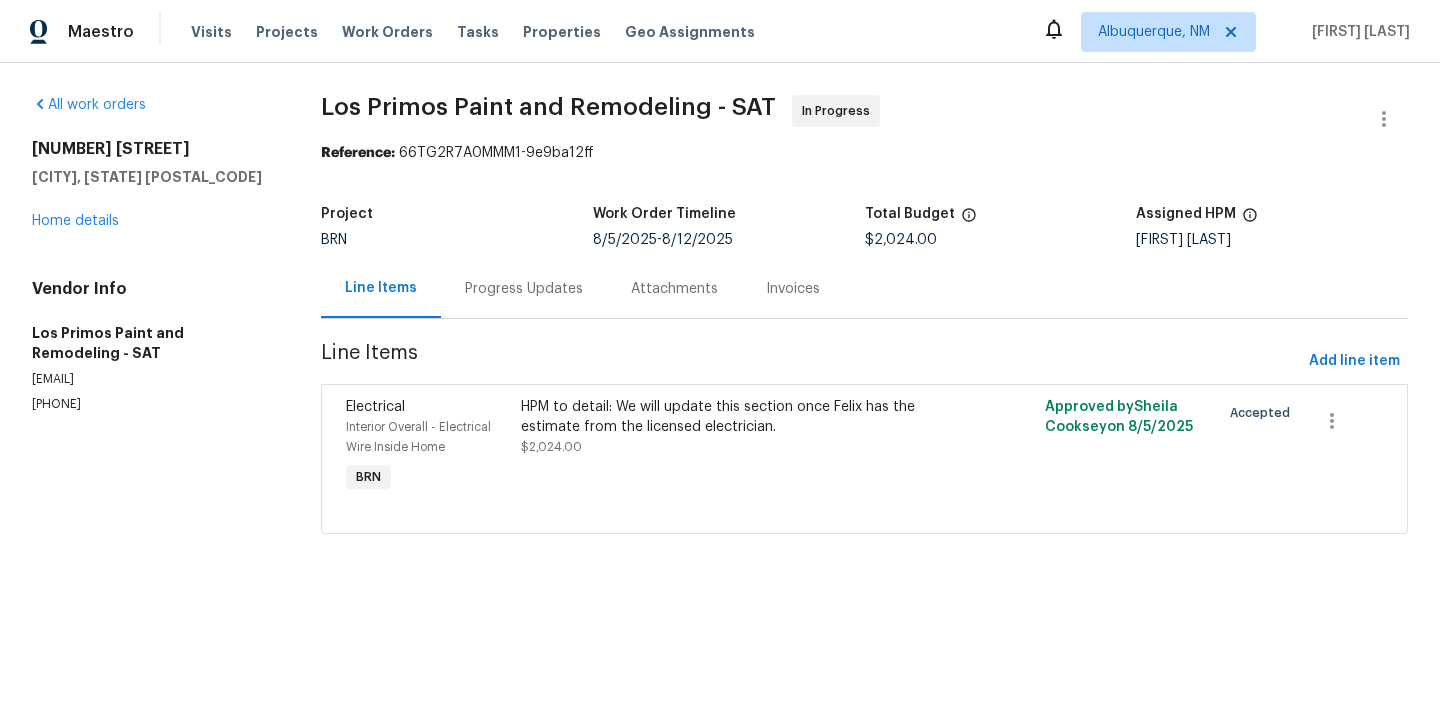 click on "Progress Updates" at bounding box center (524, 289) 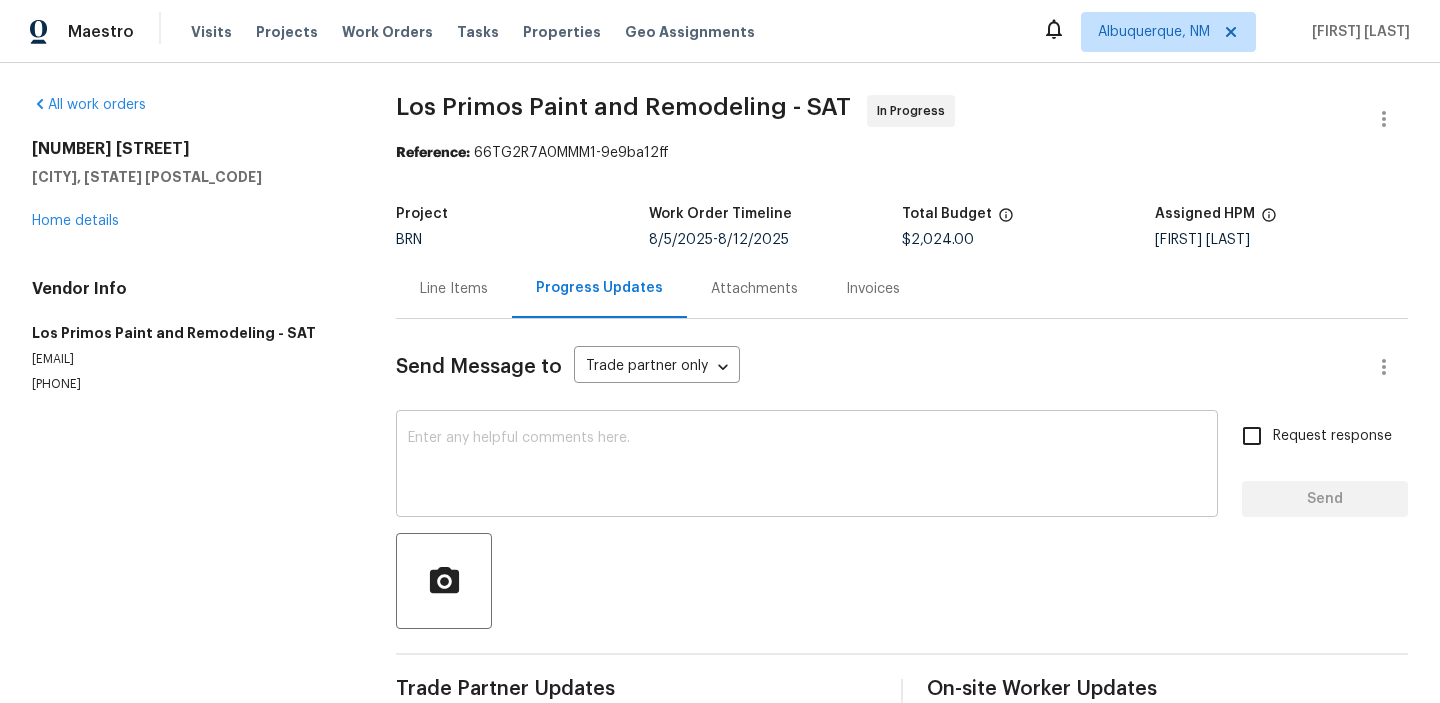 scroll, scrollTop: 40, scrollLeft: 0, axis: vertical 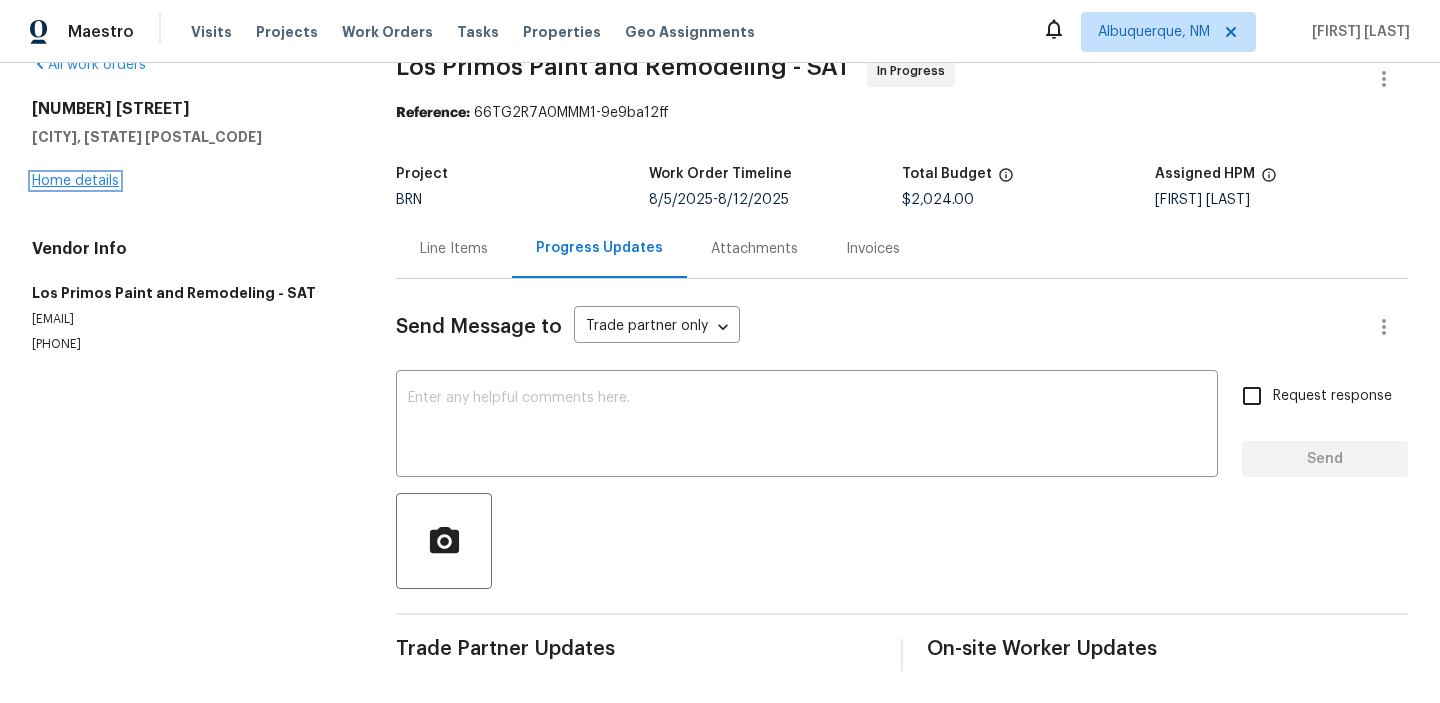 click on "Home details" at bounding box center (75, 181) 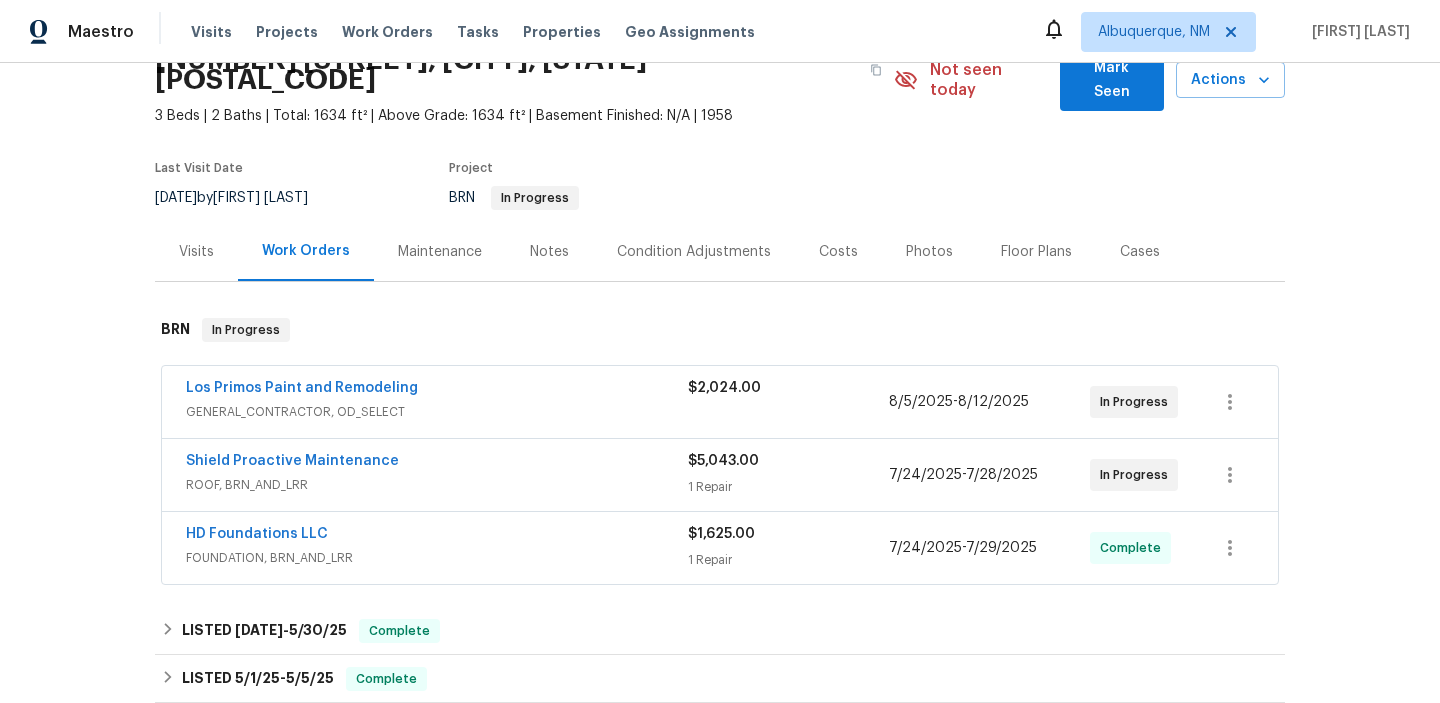 scroll, scrollTop: 203, scrollLeft: 0, axis: vertical 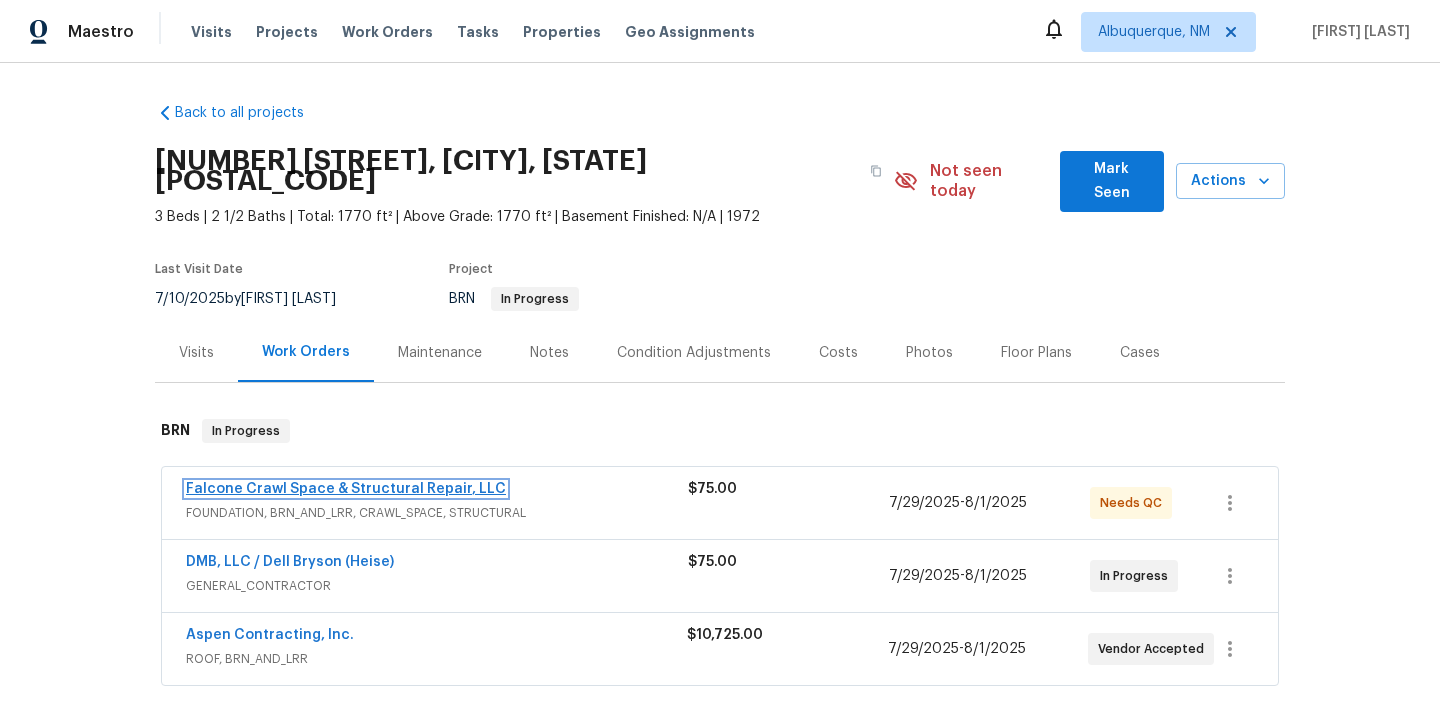 click on "Falcone Crawl Space & Structural Repair, LLC" at bounding box center [346, 489] 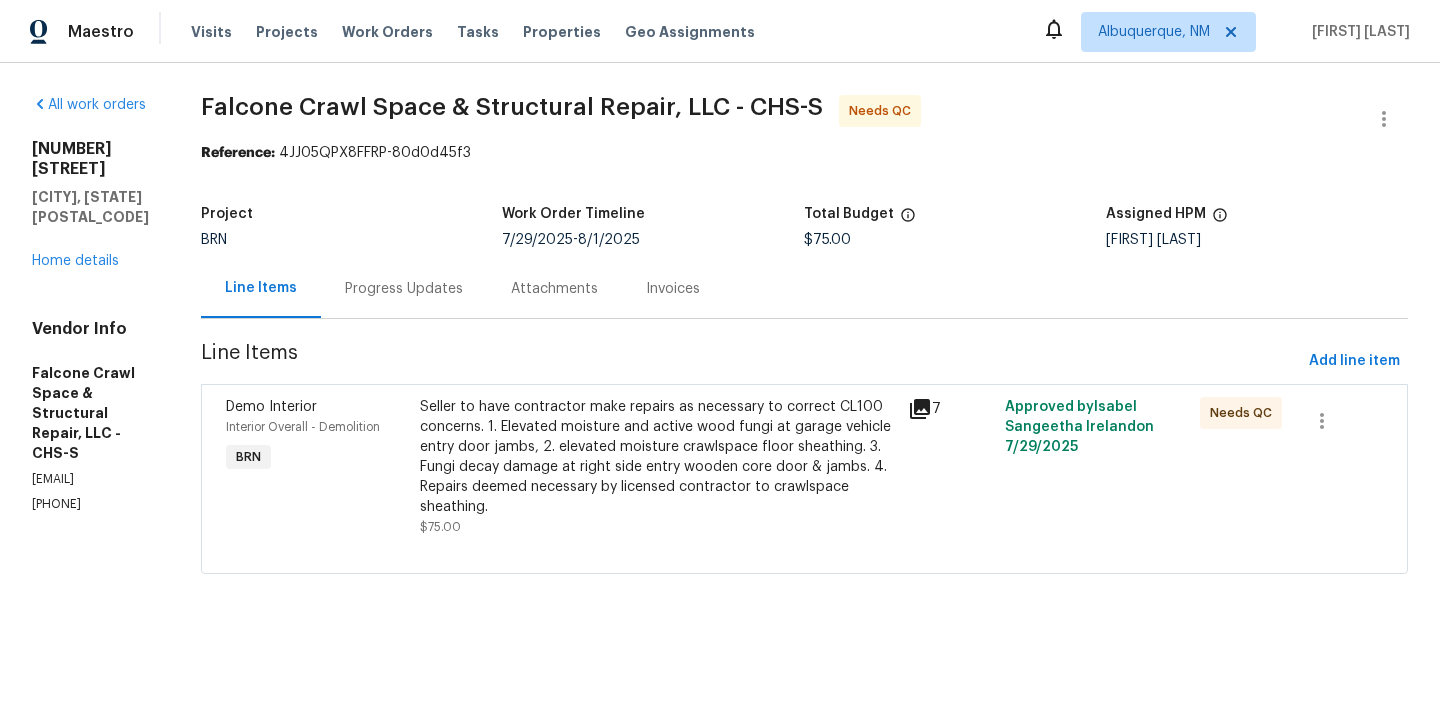 click on "Progress Updates" at bounding box center [404, 288] 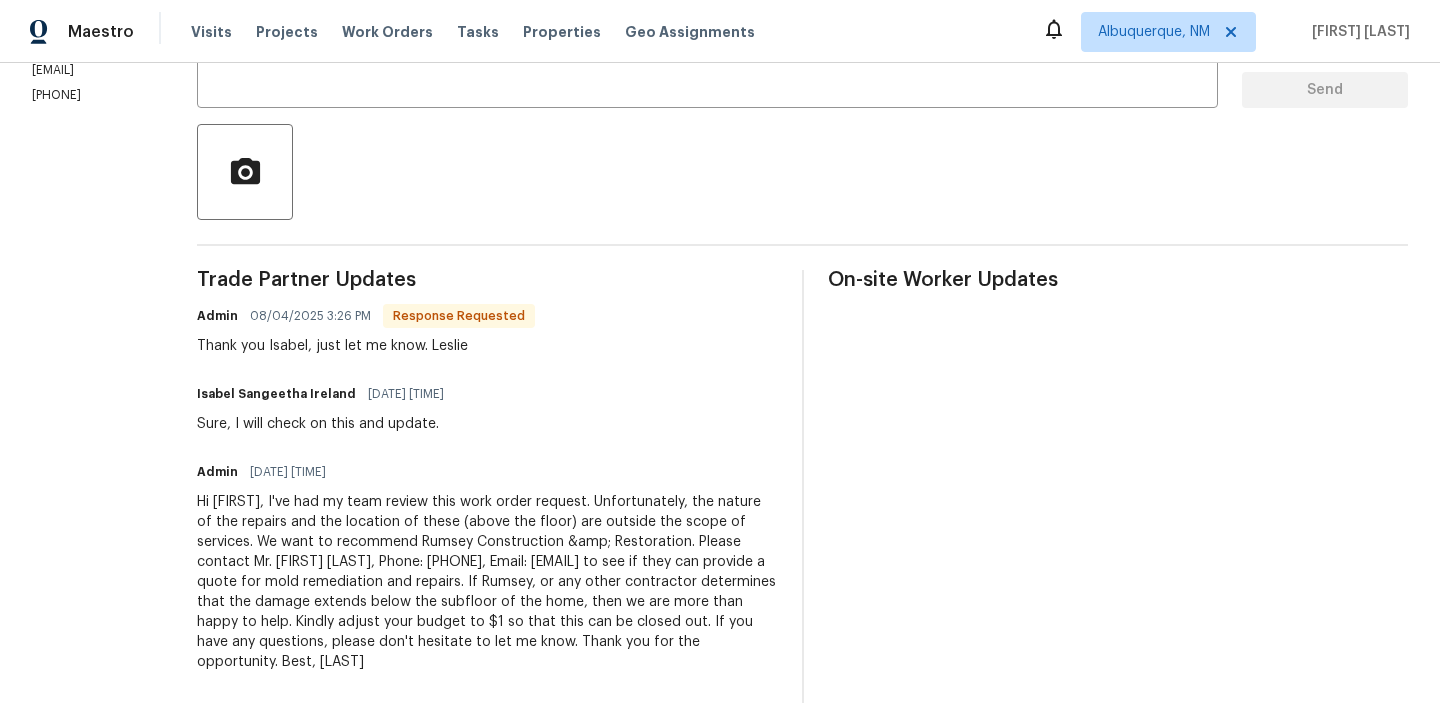 scroll, scrollTop: 518, scrollLeft: 0, axis: vertical 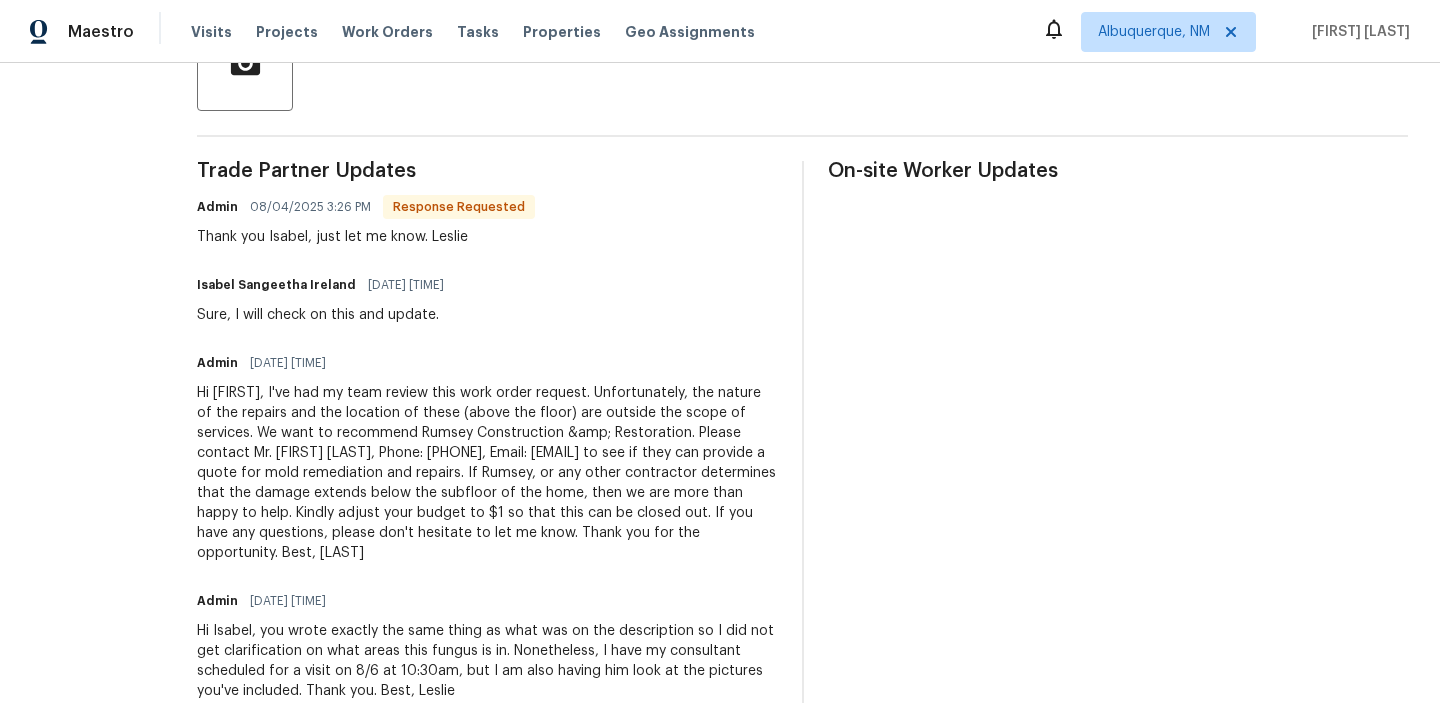 drag, startPoint x: 275, startPoint y: 394, endPoint x: 795, endPoint y: 551, distance: 543.18414 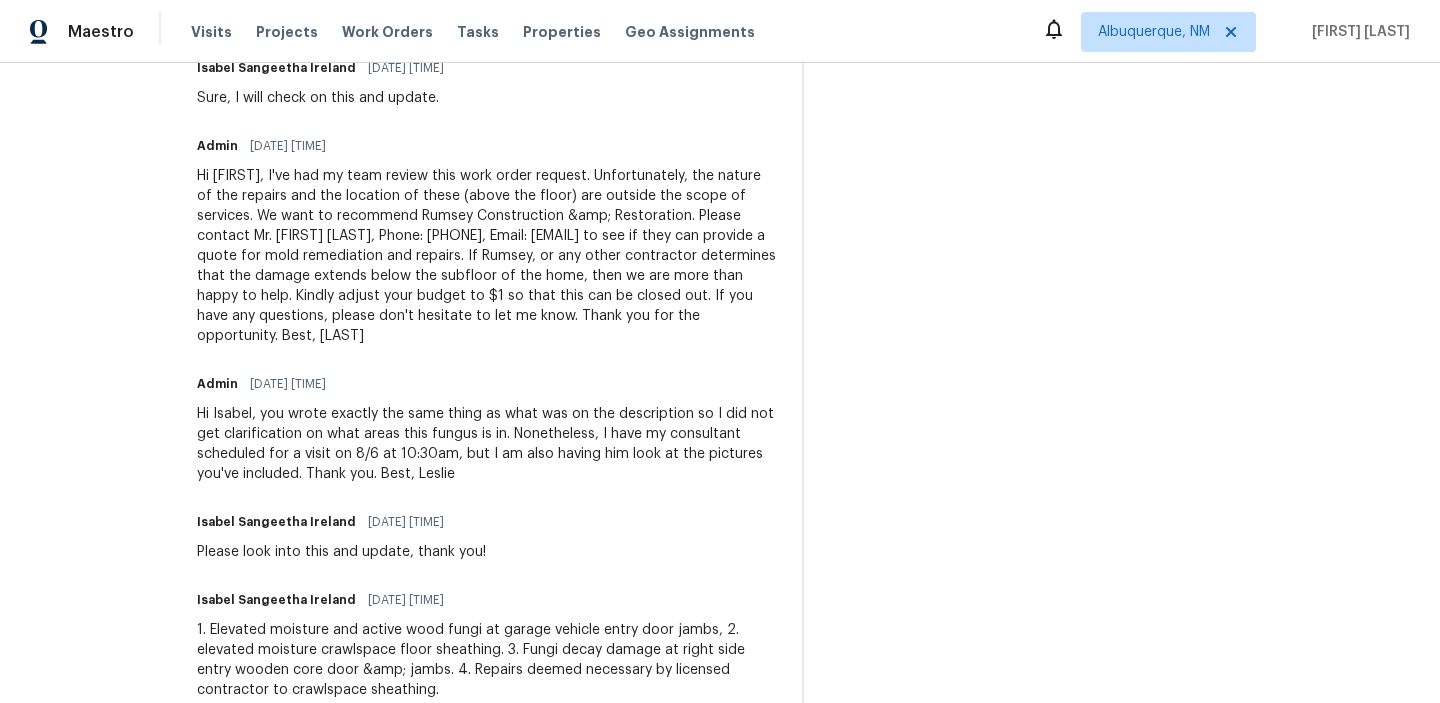 scroll, scrollTop: 920, scrollLeft: 0, axis: vertical 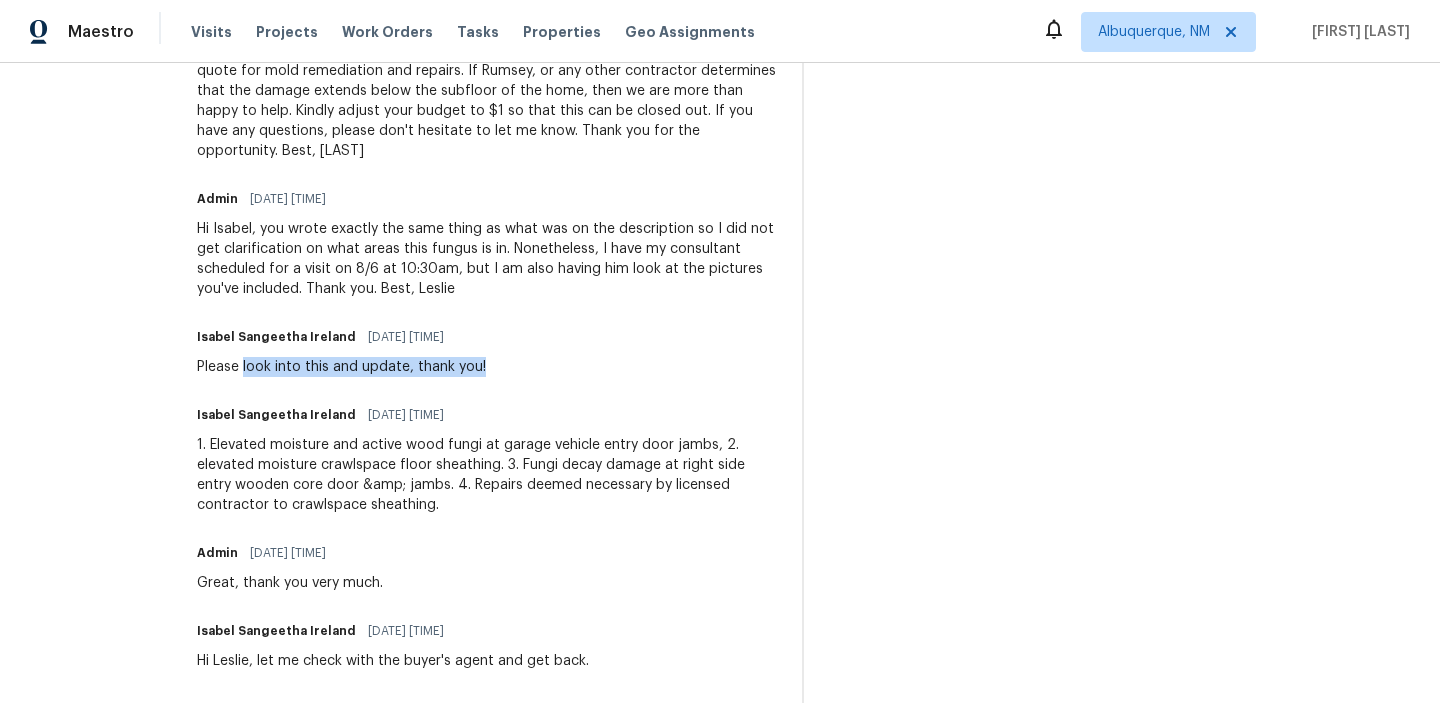 drag, startPoint x: 301, startPoint y: 366, endPoint x: 620, endPoint y: 366, distance: 319 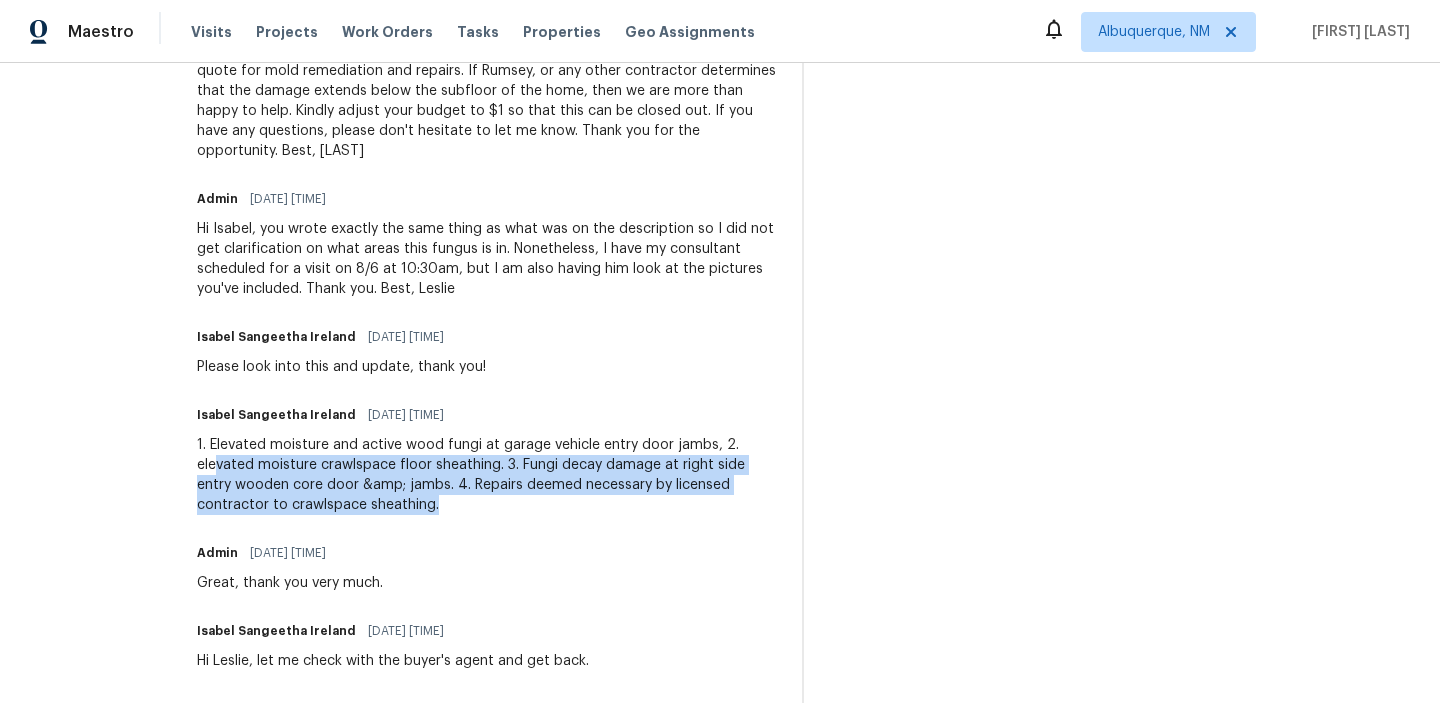 drag, startPoint x: 275, startPoint y: 460, endPoint x: 636, endPoint y: 513, distance: 364.86984 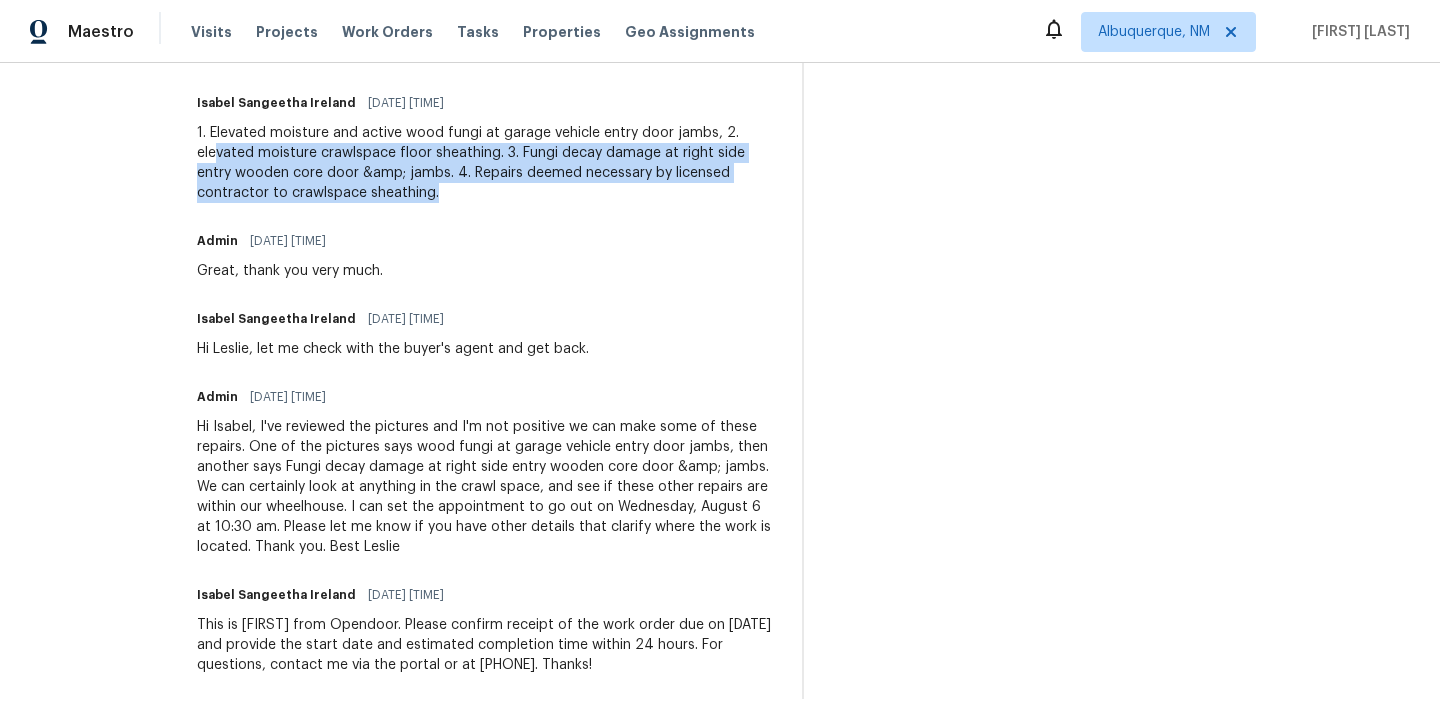 scroll, scrollTop: 1247, scrollLeft: 0, axis: vertical 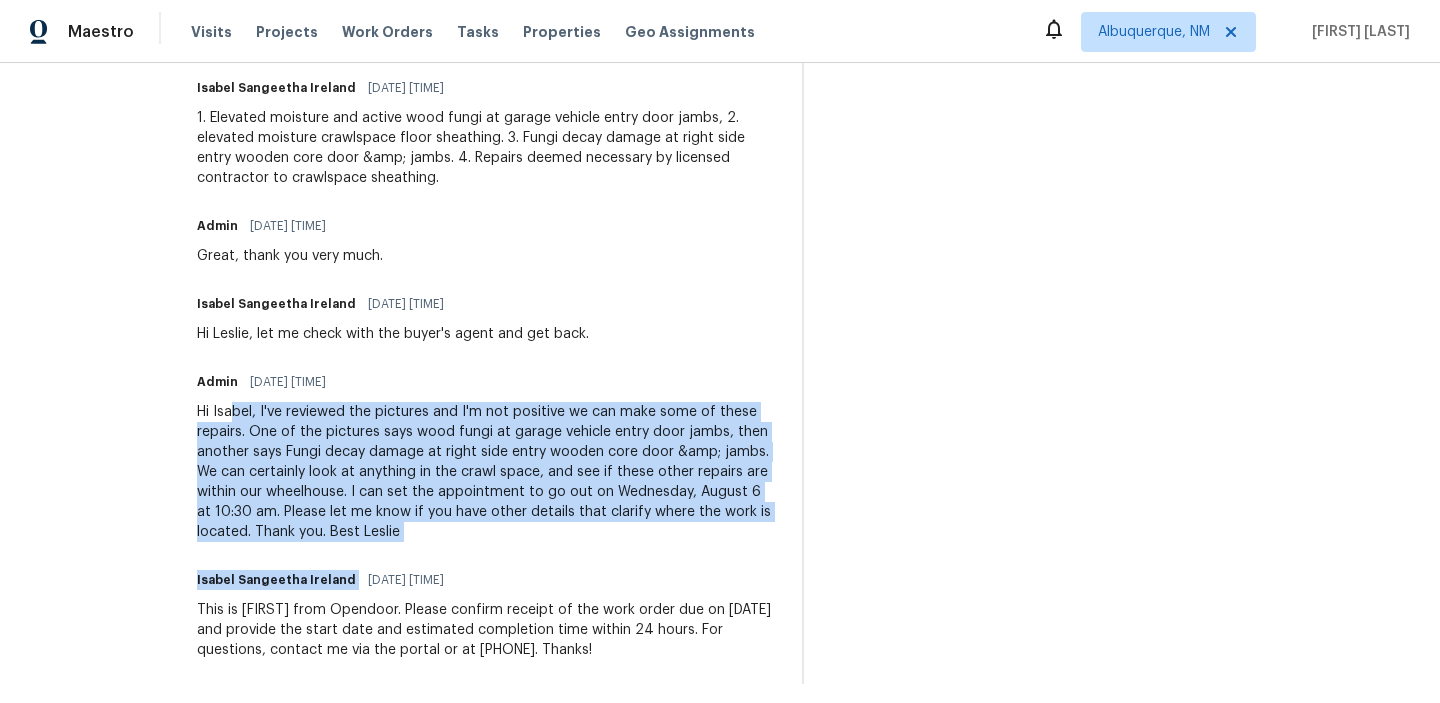 drag, startPoint x: 294, startPoint y: 406, endPoint x: 770, endPoint y: 559, distance: 499.985 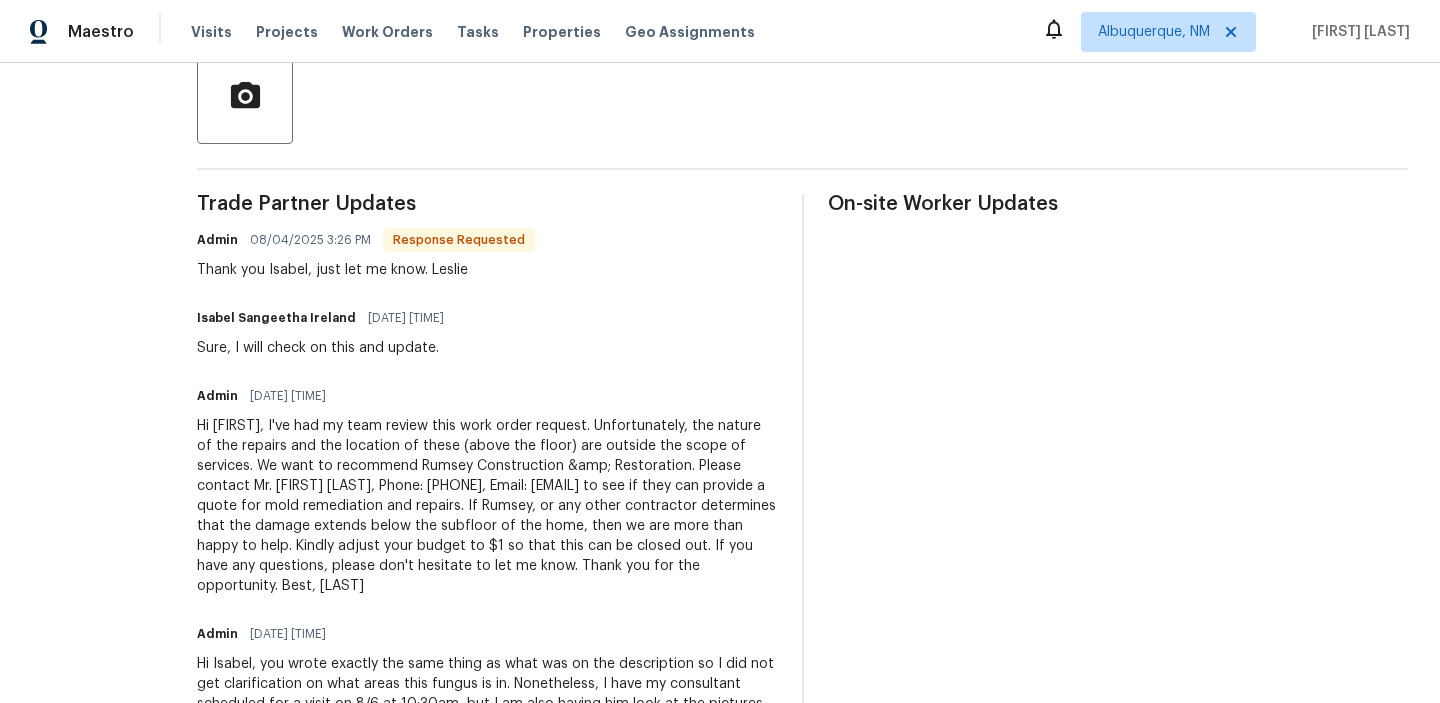 scroll, scrollTop: 477, scrollLeft: 0, axis: vertical 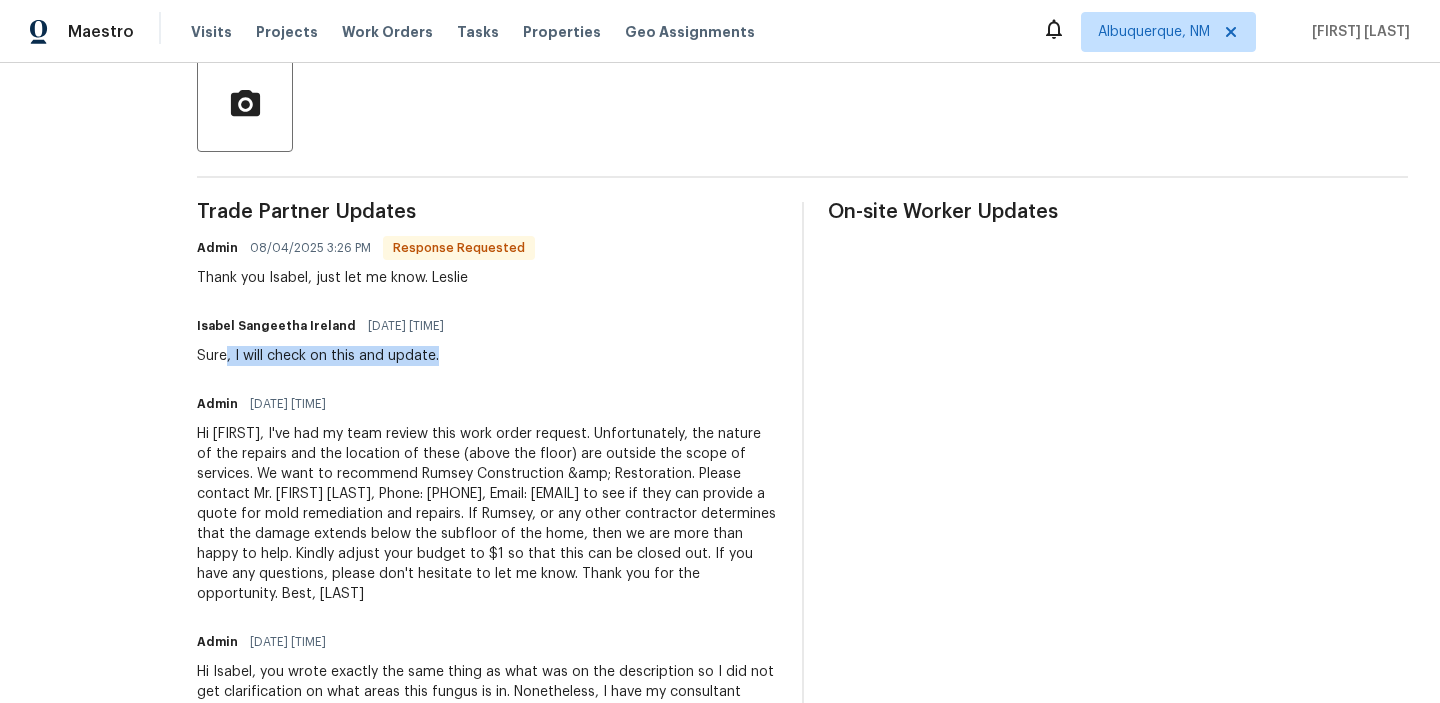 drag, startPoint x: 285, startPoint y: 351, endPoint x: 539, endPoint y: 352, distance: 254.00197 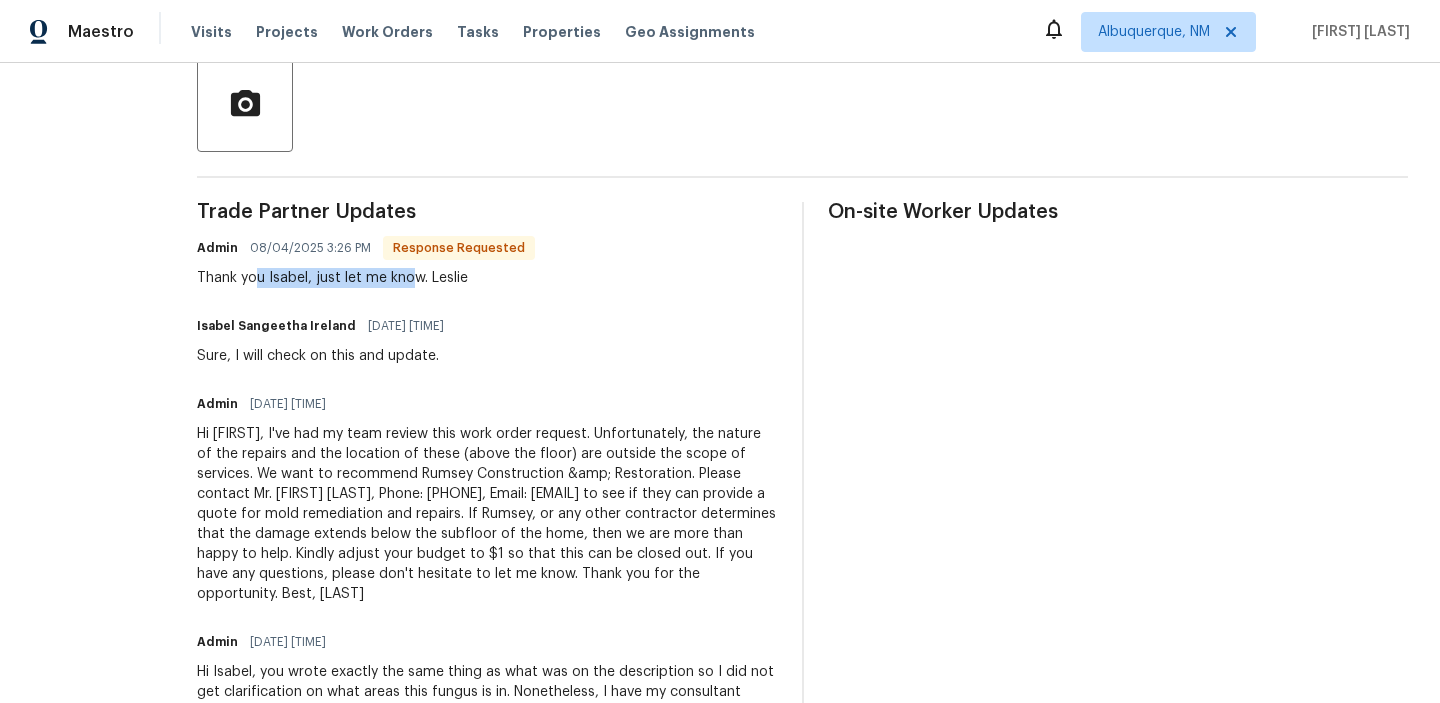drag, startPoint x: 310, startPoint y: 275, endPoint x: 465, endPoint y: 274, distance: 155.00322 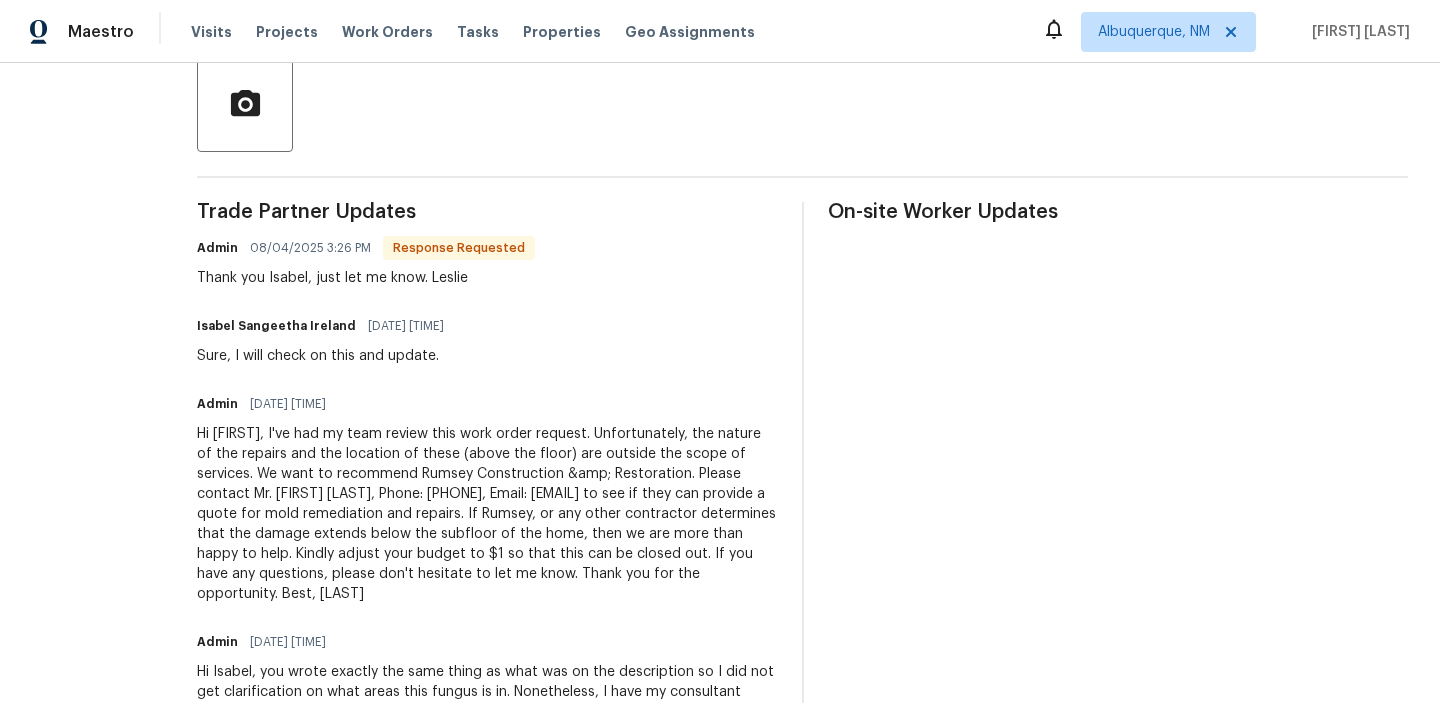 click on "Hi [FIRST], I've had my team review this work order request. Unfortunately, the nature of the repairs and the location of these (above the floor) are outside the scope of services. We want to recommend Rumsey Construction &amp; Restoration. Please contact Mr. [FIRST] [LAST], Phone: [PHONE], Email: [EMAIL] to see if they can provide a quote for mold remediation and repairs. If Rumsey, or any other contractor determines that the damage extends below the subfloor of the home, then we are more than happy to help. Kindly adjust your budget to $1 so that this can be closed out. If you have any questions, please don't hesitate to let me know. Thank you for the opportunity. Best, [LAST]" at bounding box center (487, 514) 